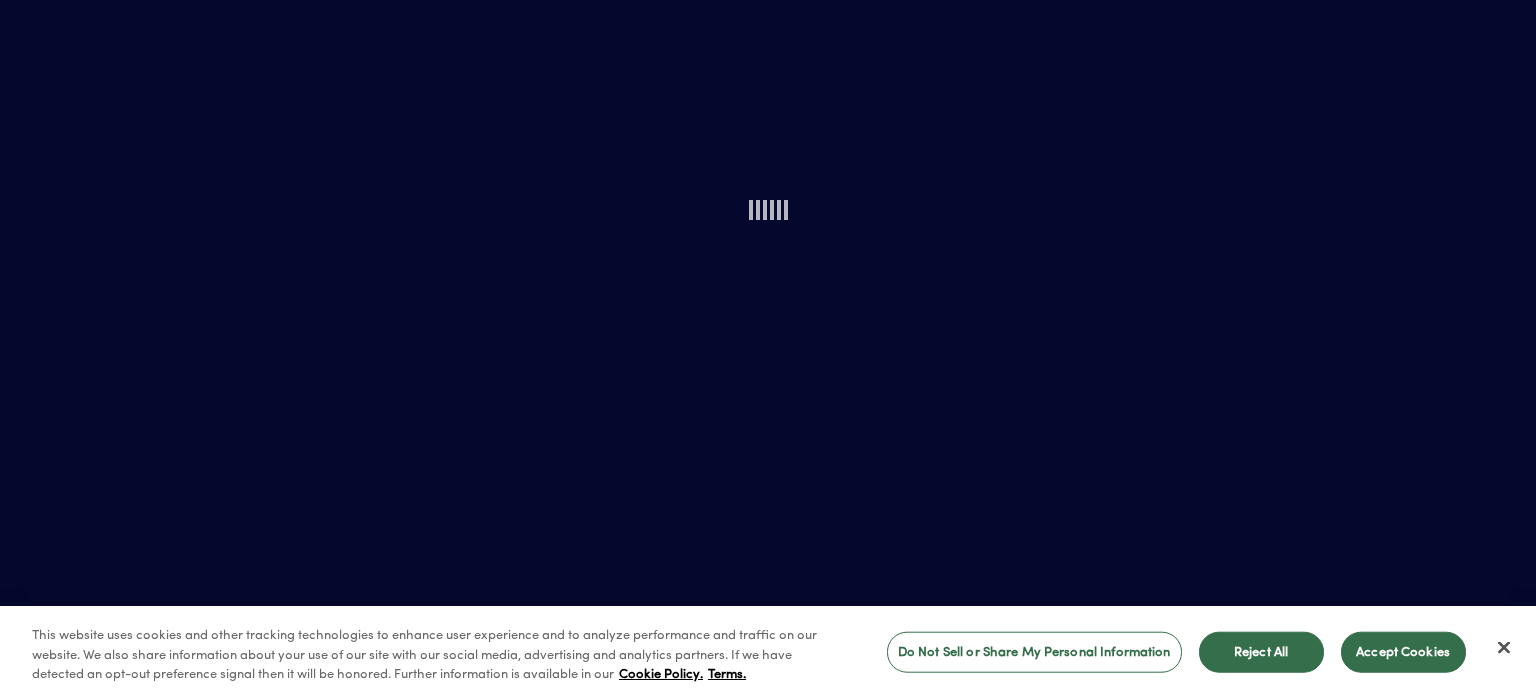 scroll, scrollTop: 0, scrollLeft: 0, axis: both 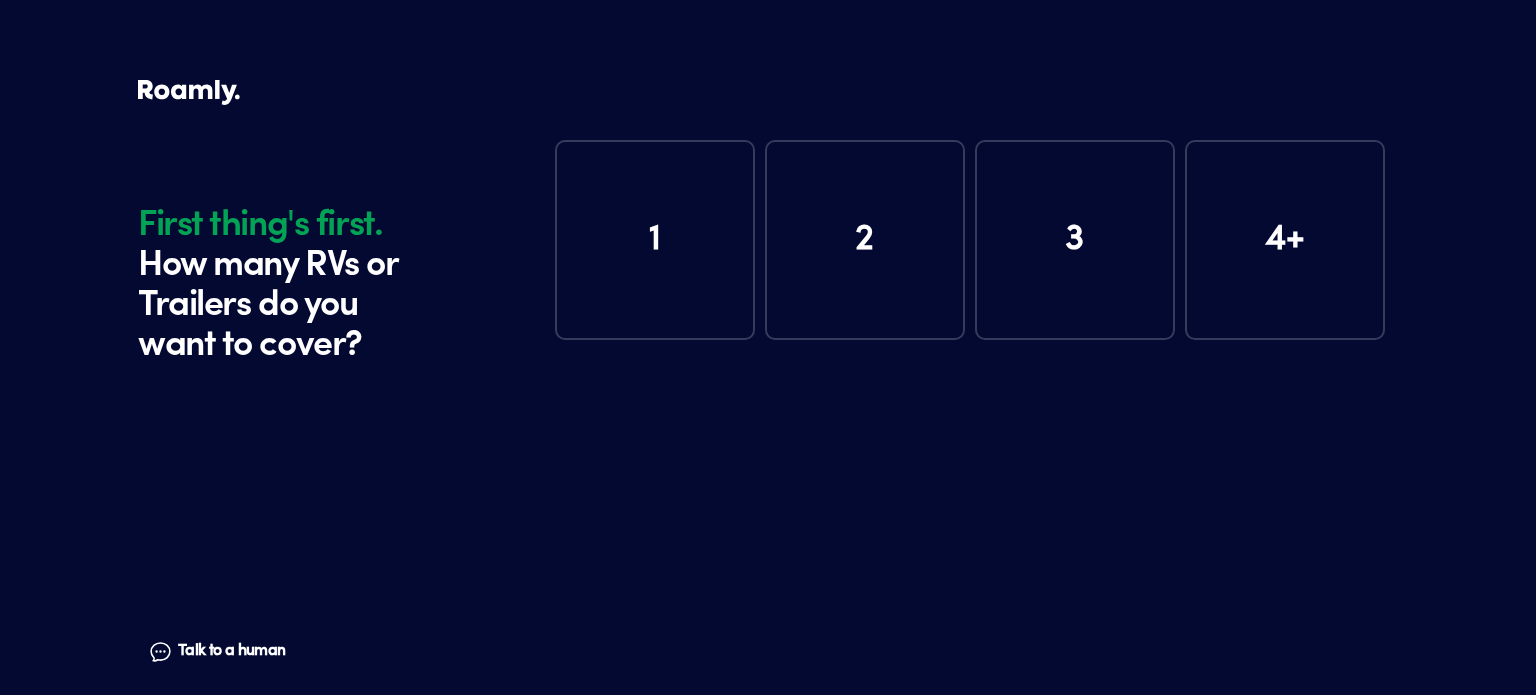 click on "1" at bounding box center [655, 240] 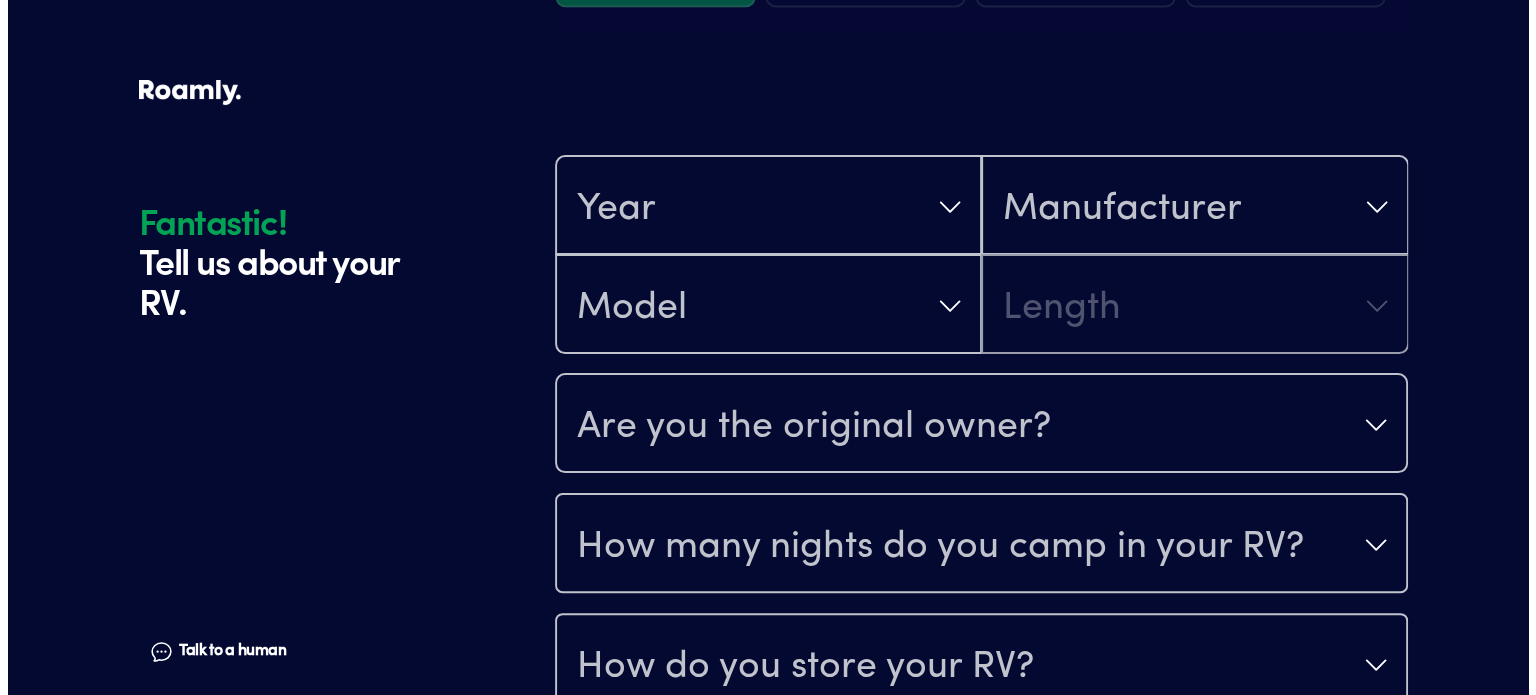 scroll, scrollTop: 390, scrollLeft: 0, axis: vertical 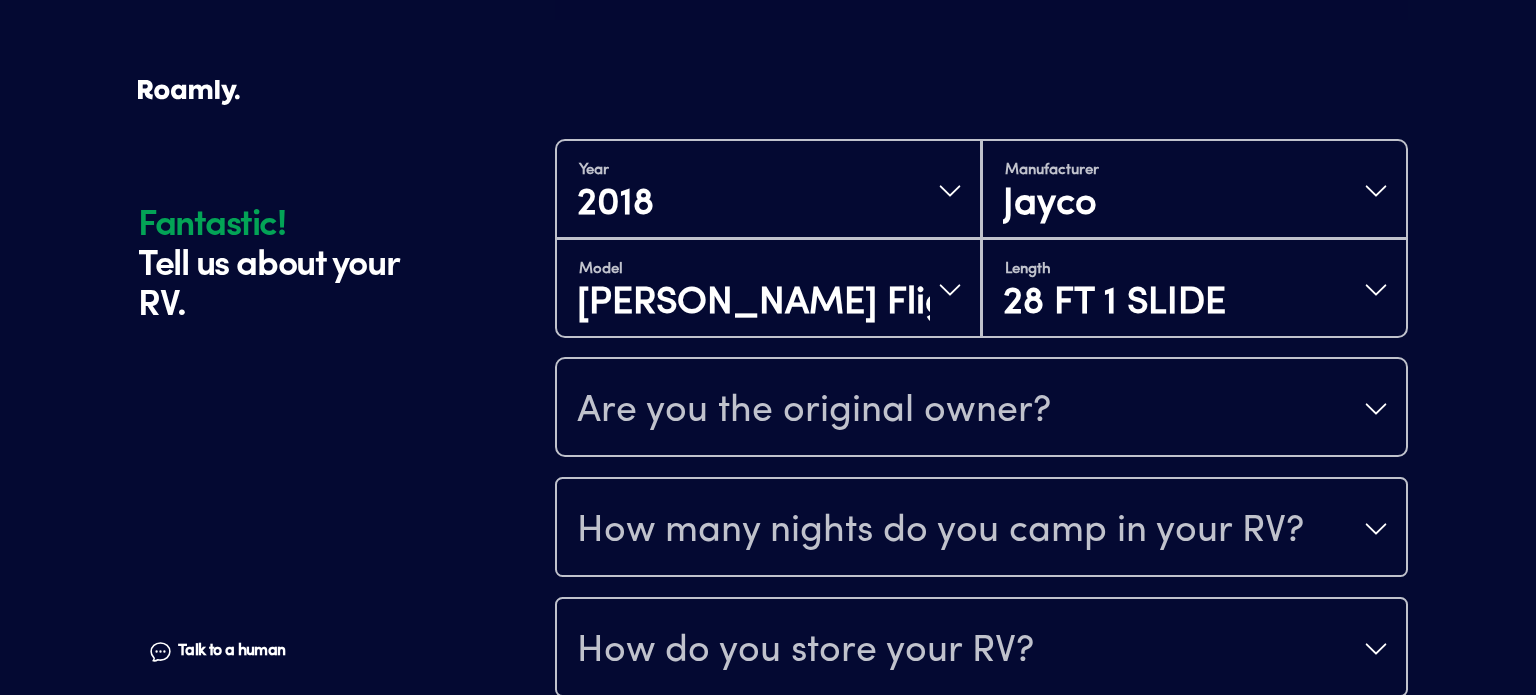 click on "Are you the original owner?" at bounding box center [814, 411] 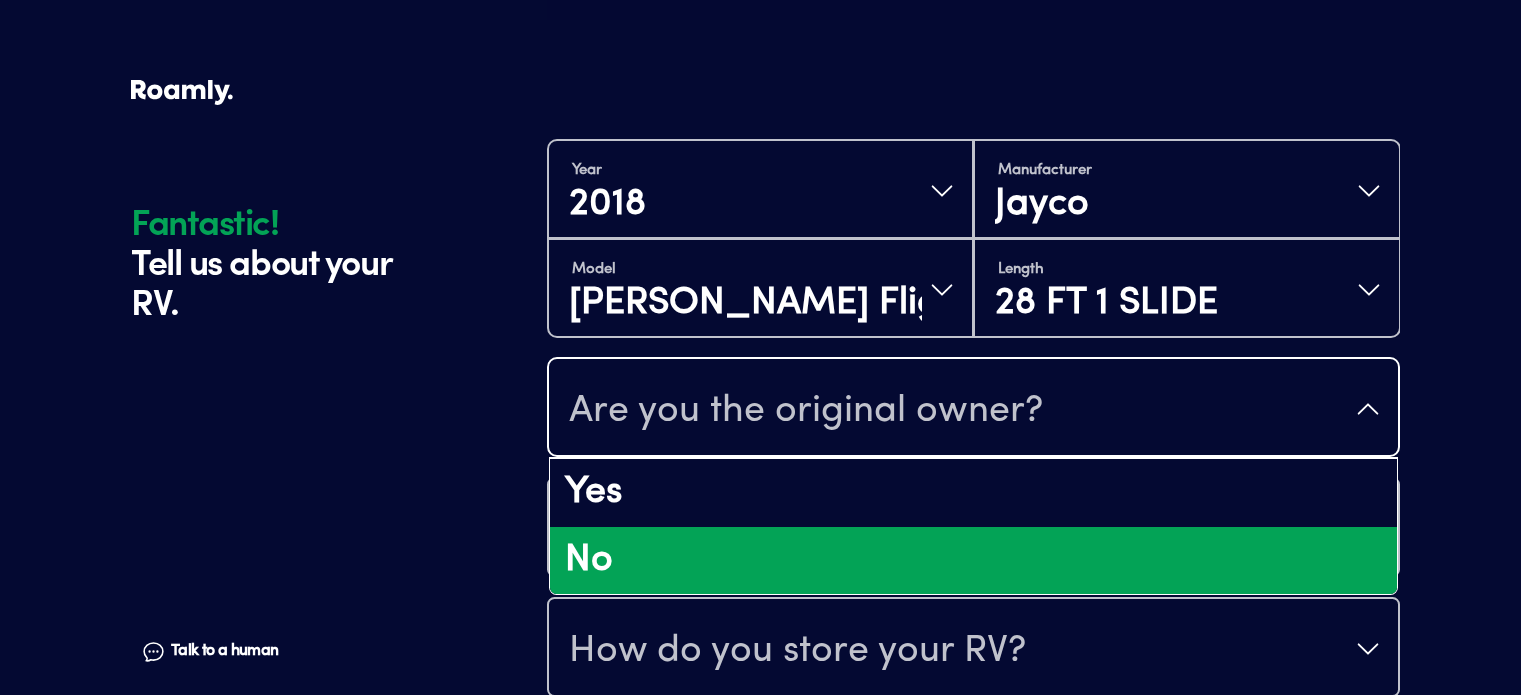 click on "No" at bounding box center [973, 561] 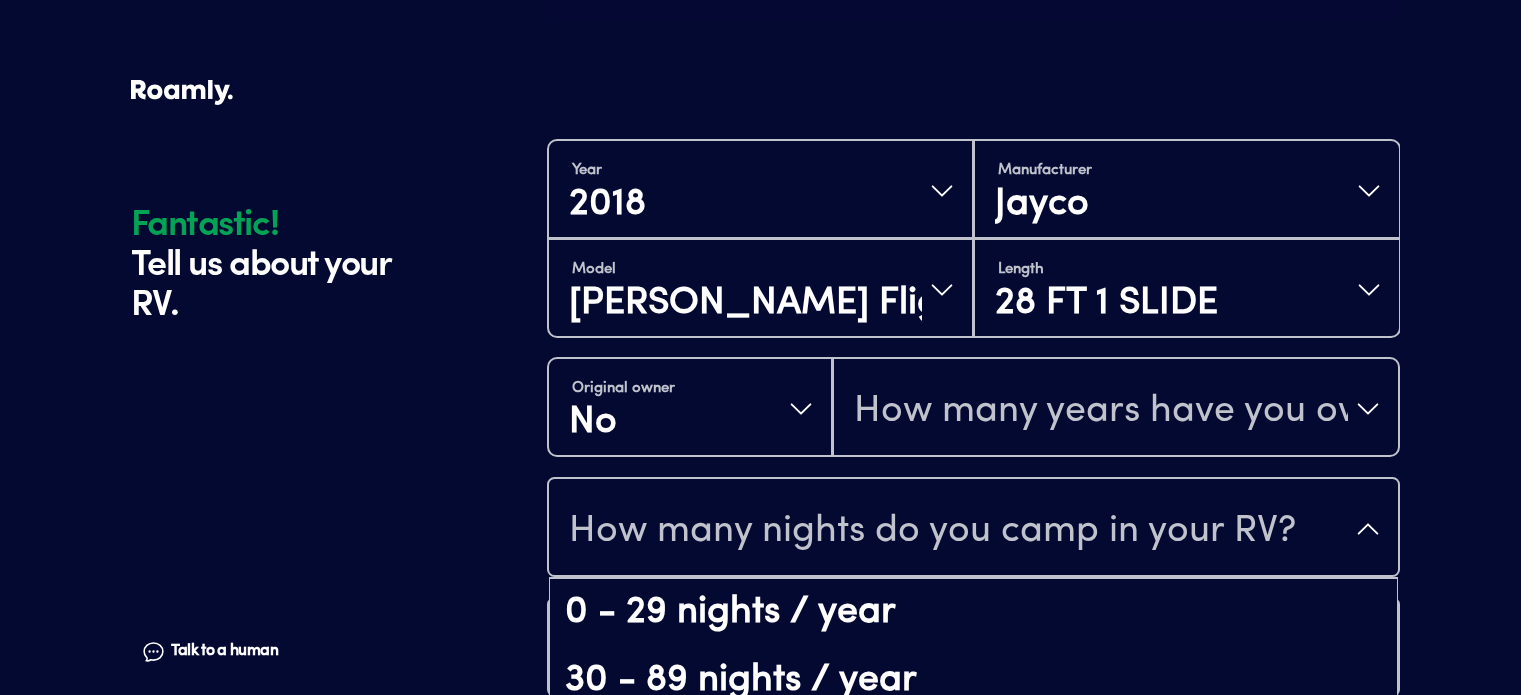 click on "How many nights do you camp in your RV?" at bounding box center [932, 531] 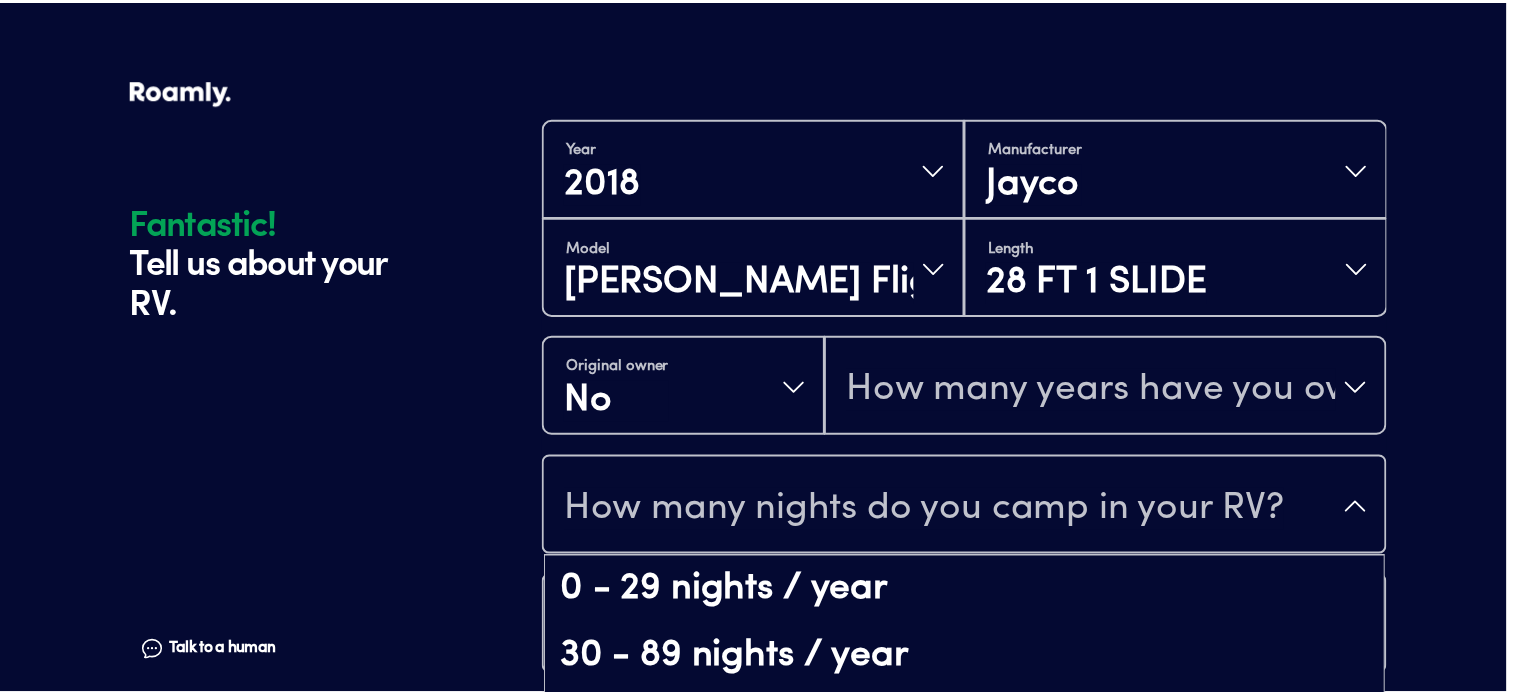 scroll, scrollTop: 40, scrollLeft: 0, axis: vertical 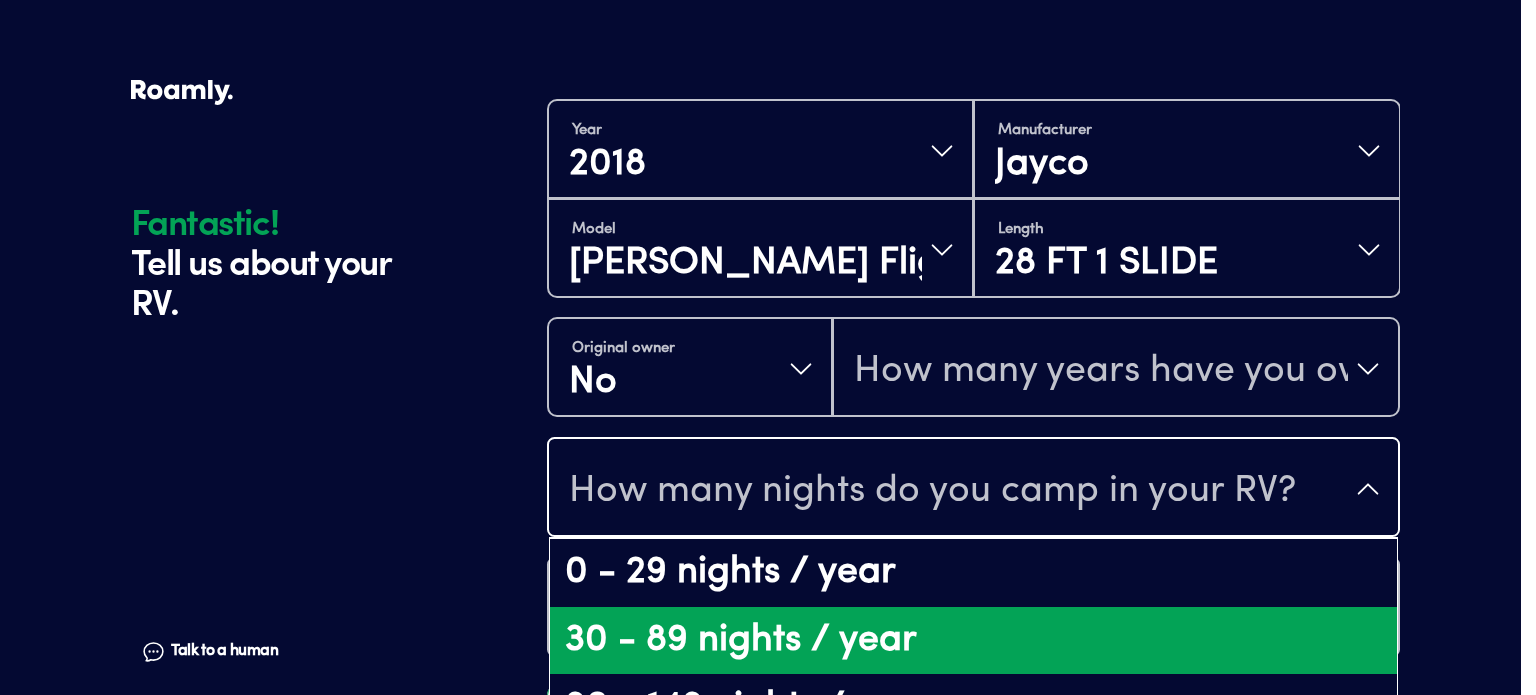 click on "30 - 89 nights / year" at bounding box center (973, 641) 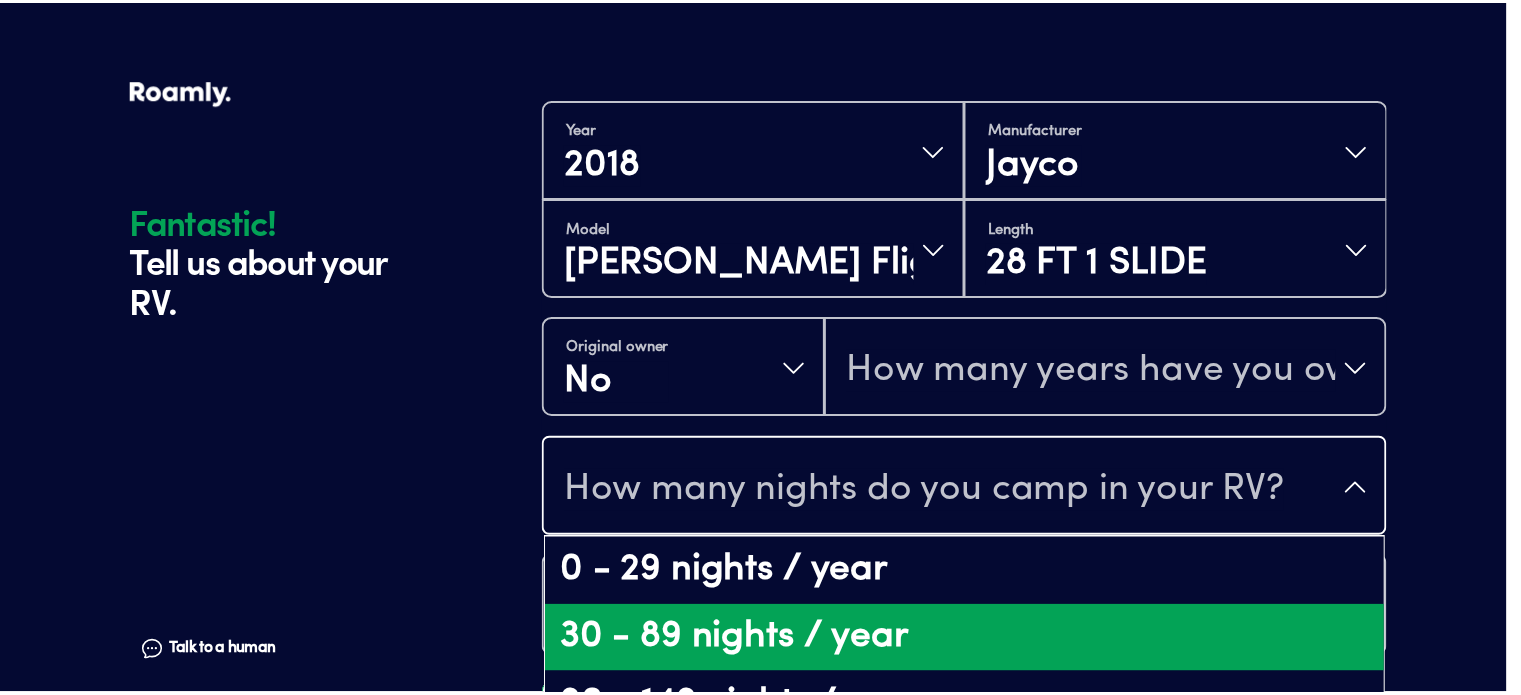 scroll, scrollTop: 0, scrollLeft: 0, axis: both 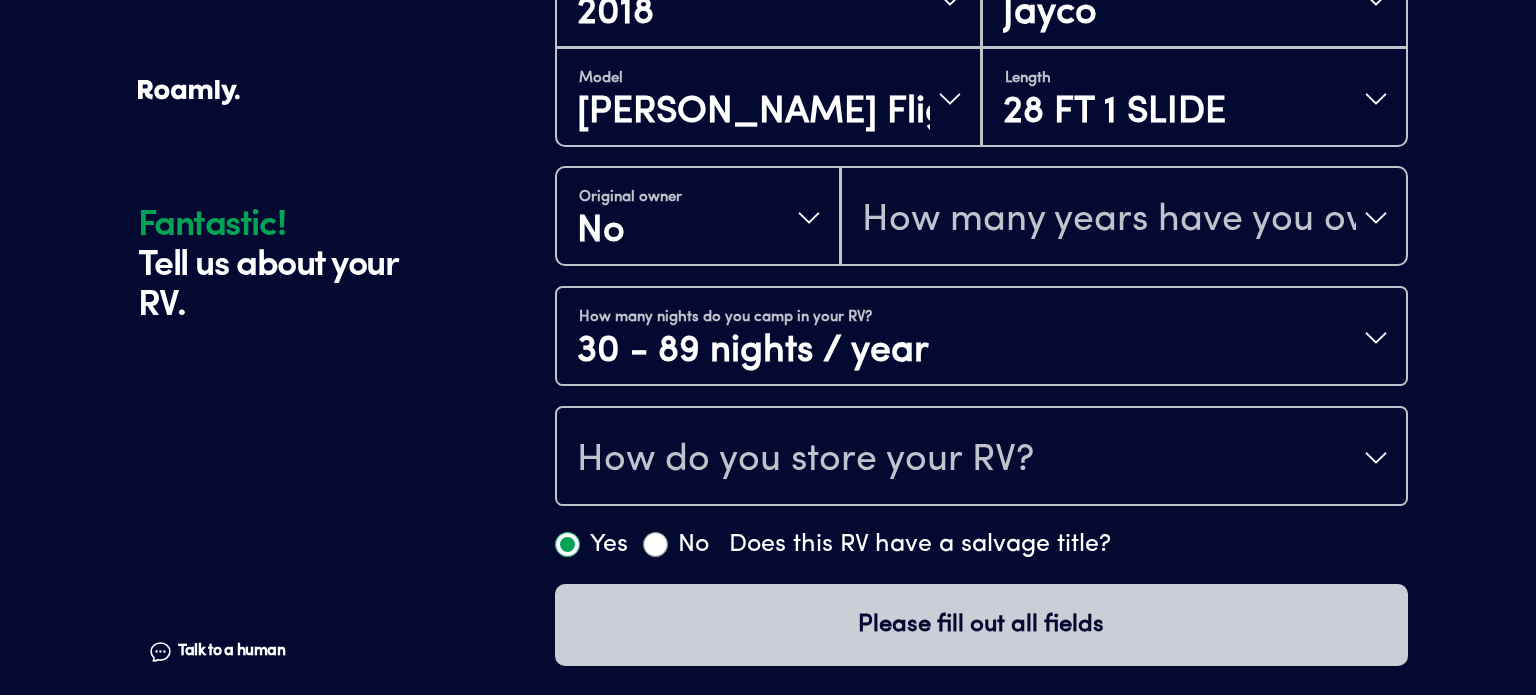 click on "How do you store your RV?" at bounding box center [805, 460] 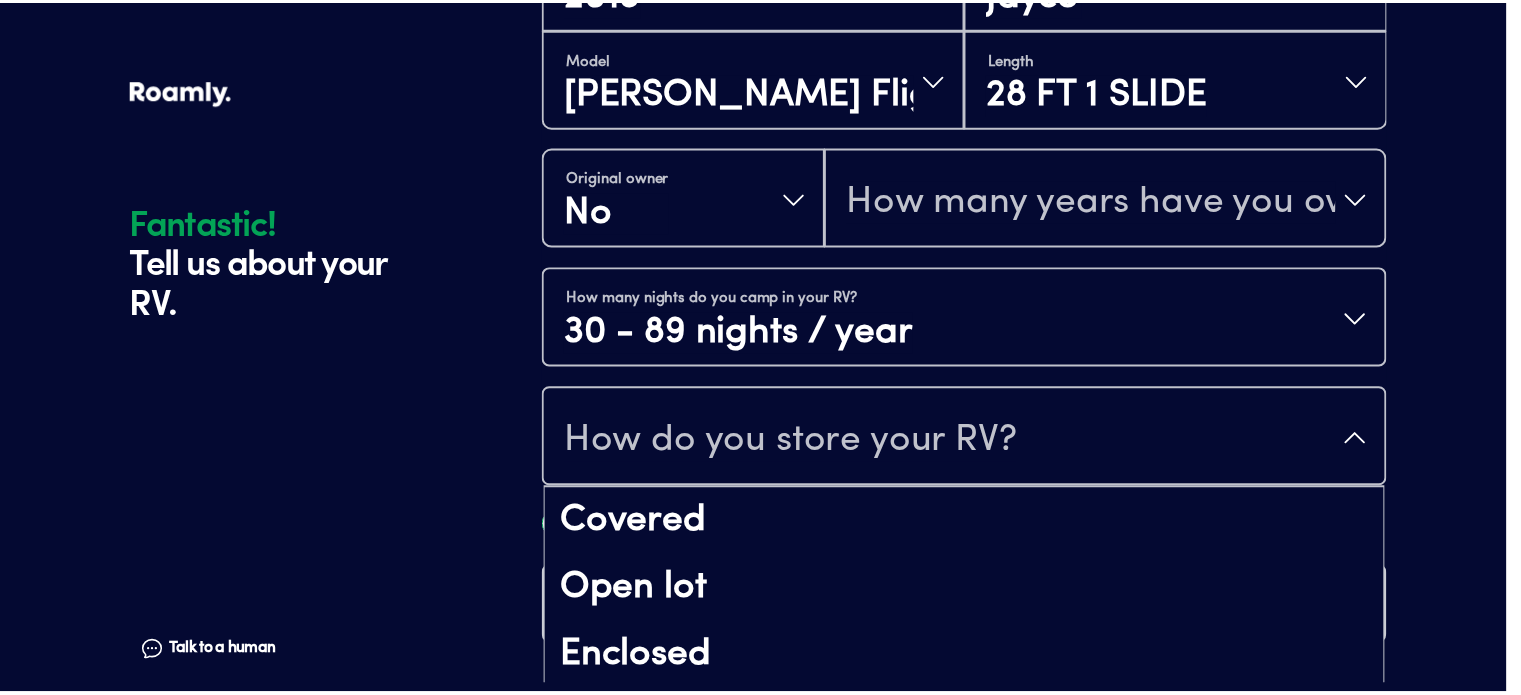scroll, scrollTop: 24, scrollLeft: 0, axis: vertical 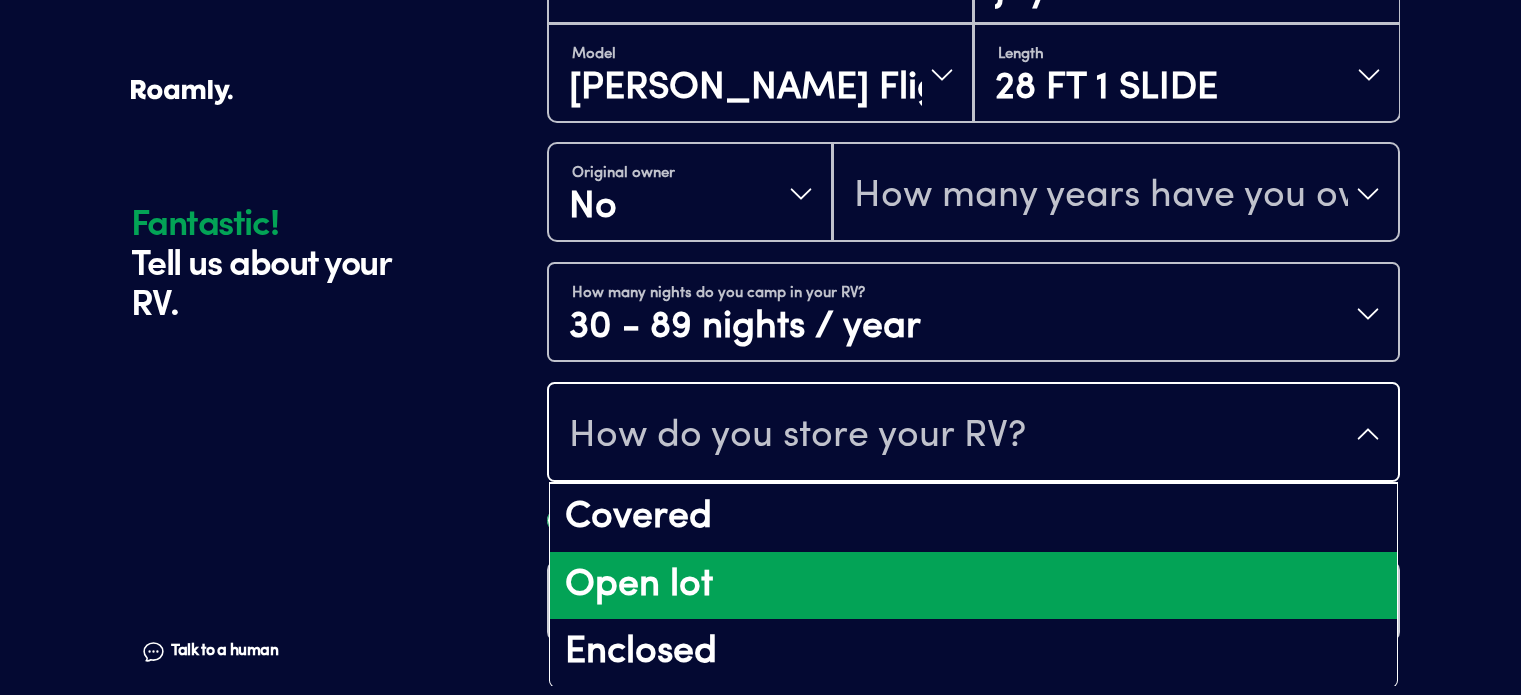 click on "Open lot" at bounding box center [973, 586] 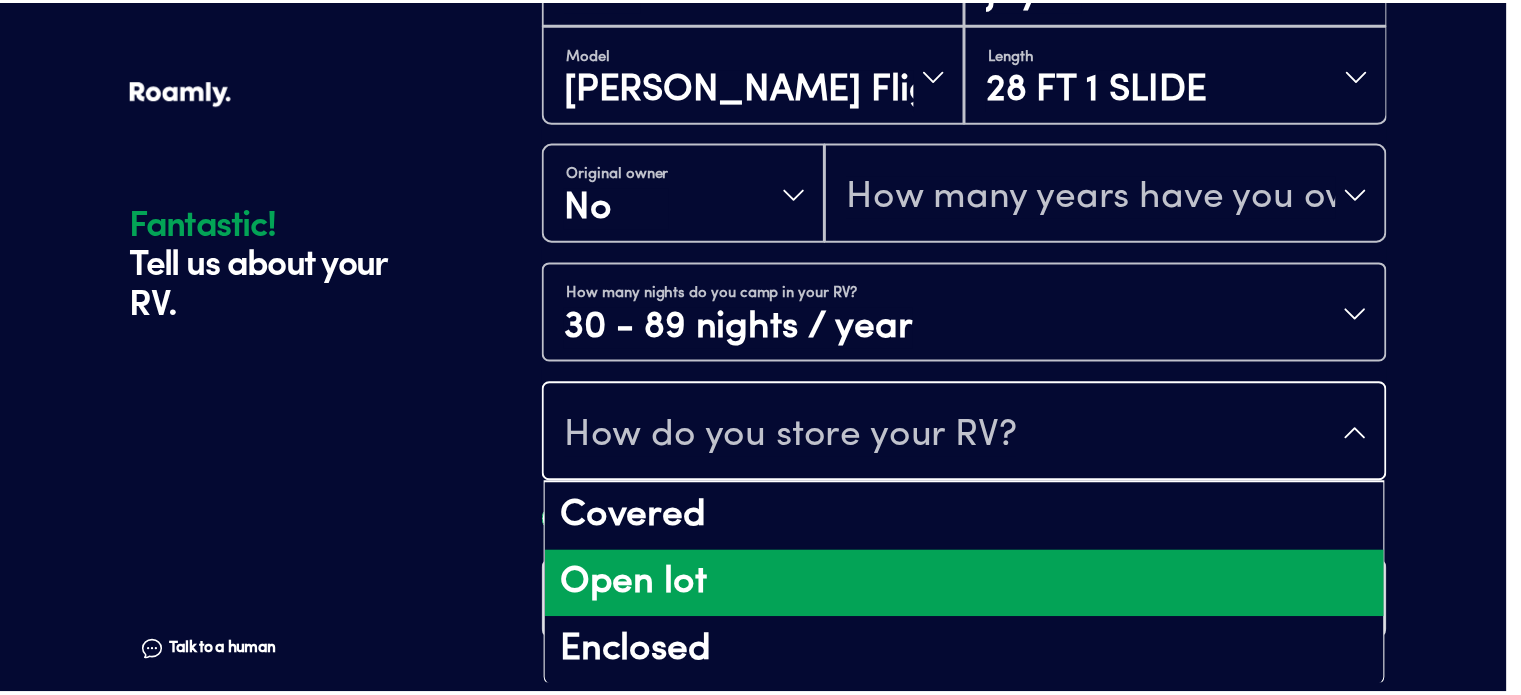 scroll, scrollTop: 0, scrollLeft: 0, axis: both 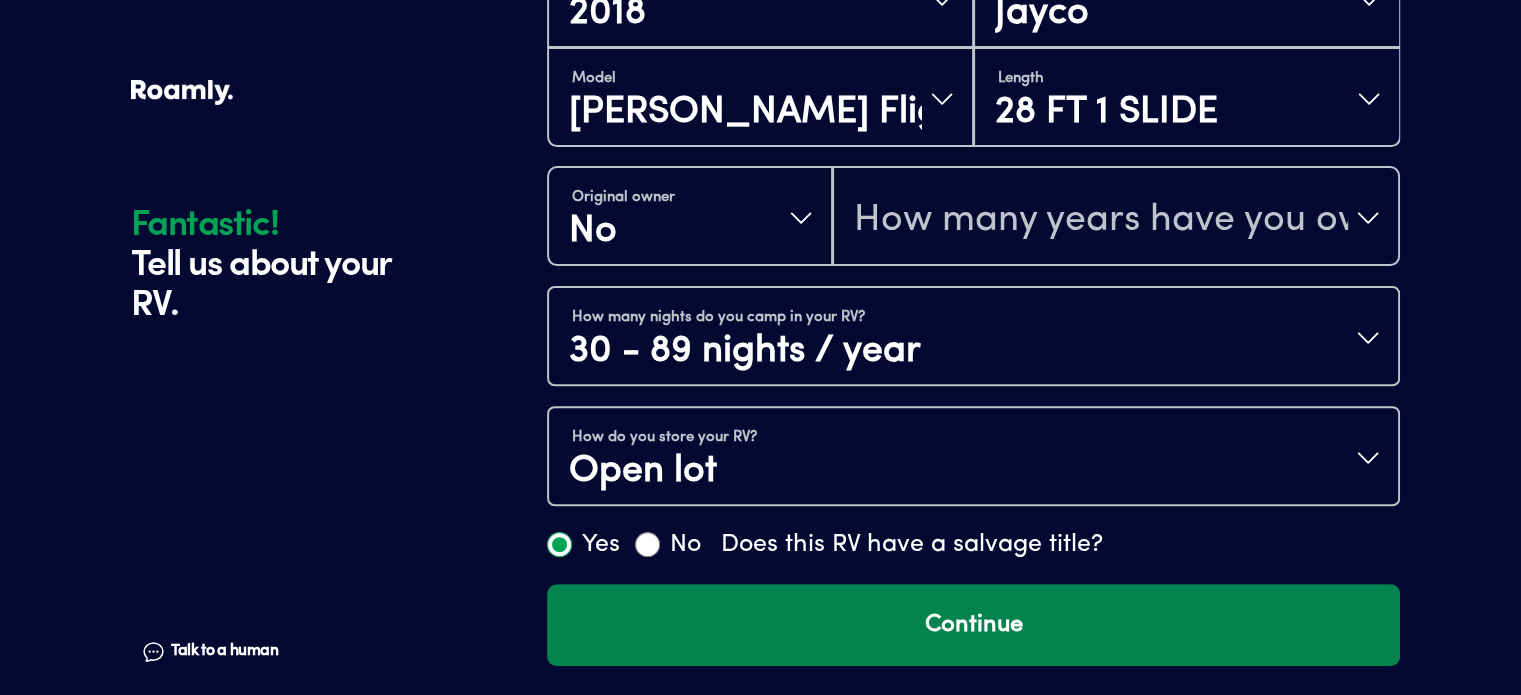 click on "Continue" at bounding box center [973, 625] 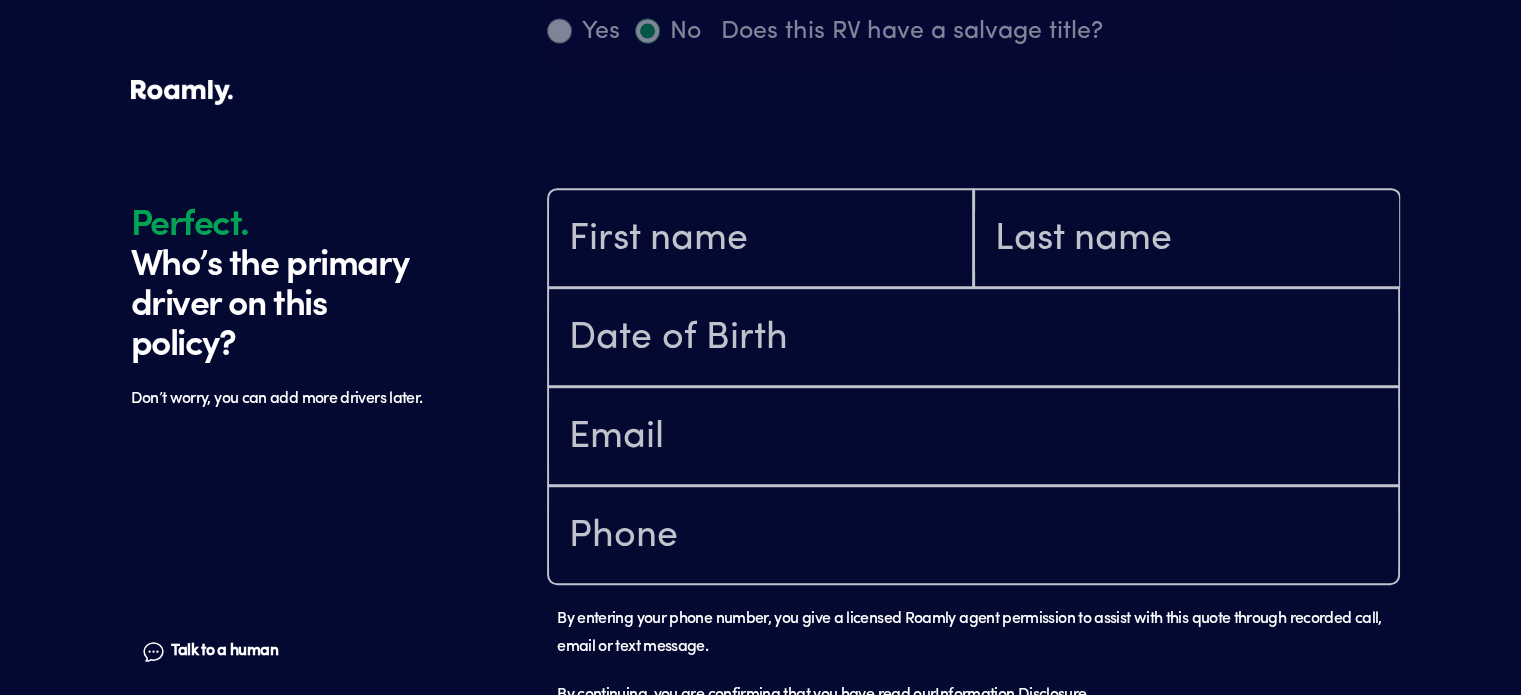 scroll, scrollTop: 1184, scrollLeft: 0, axis: vertical 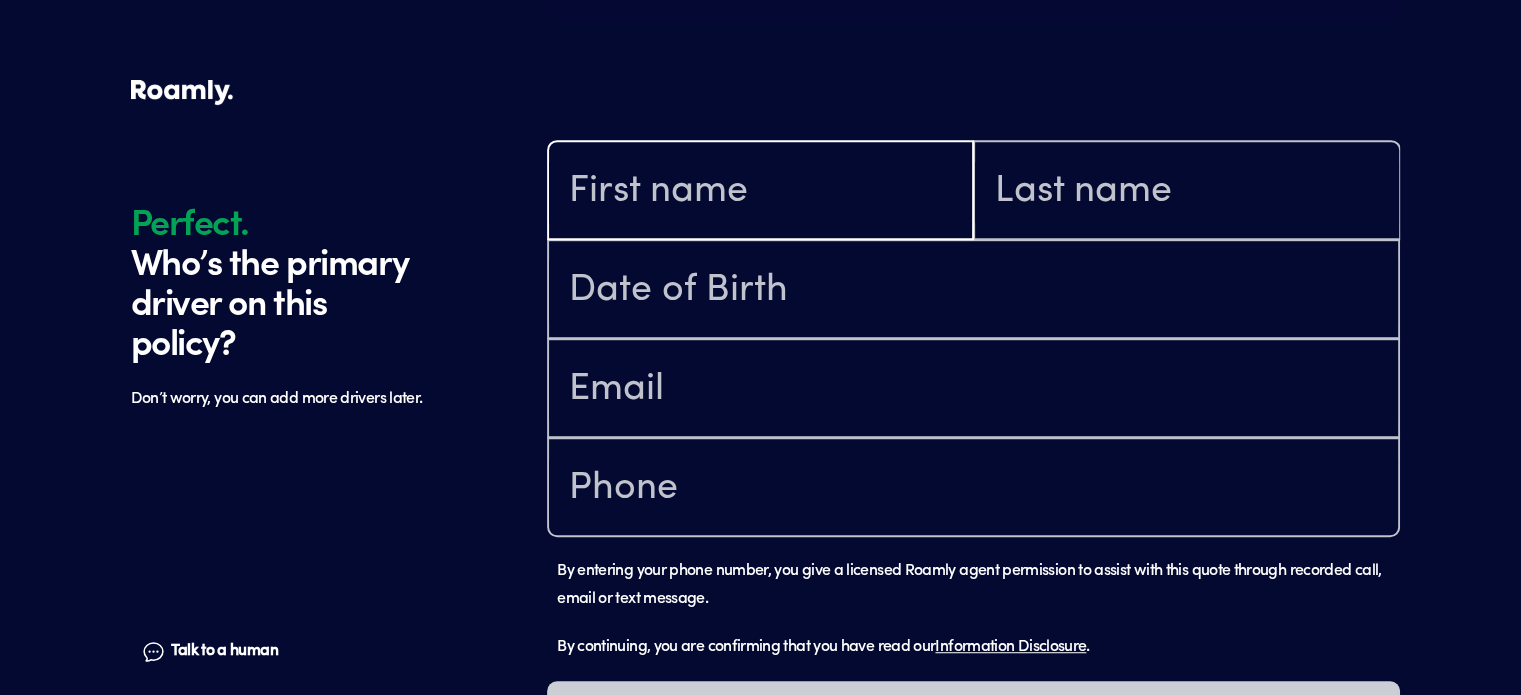 click at bounding box center (760, 192) 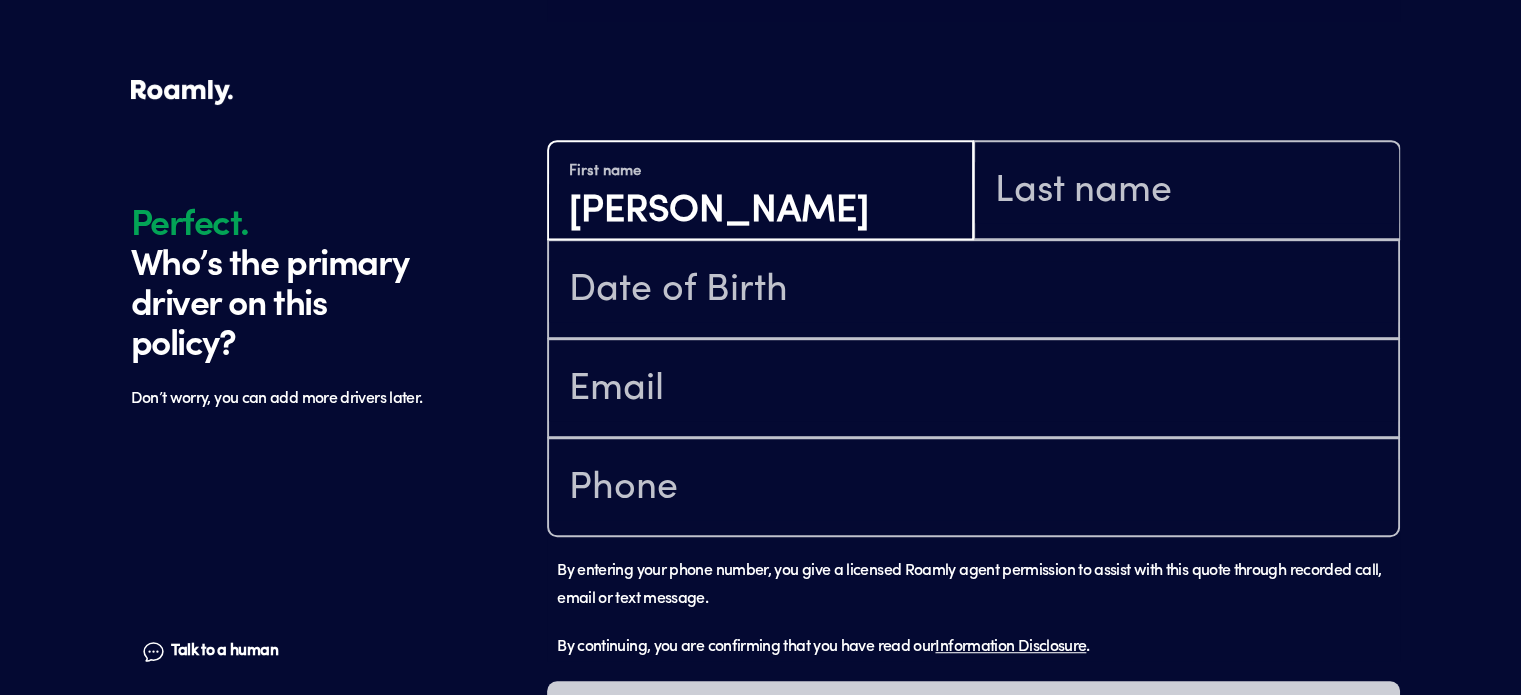 type on "[PERSON_NAME]" 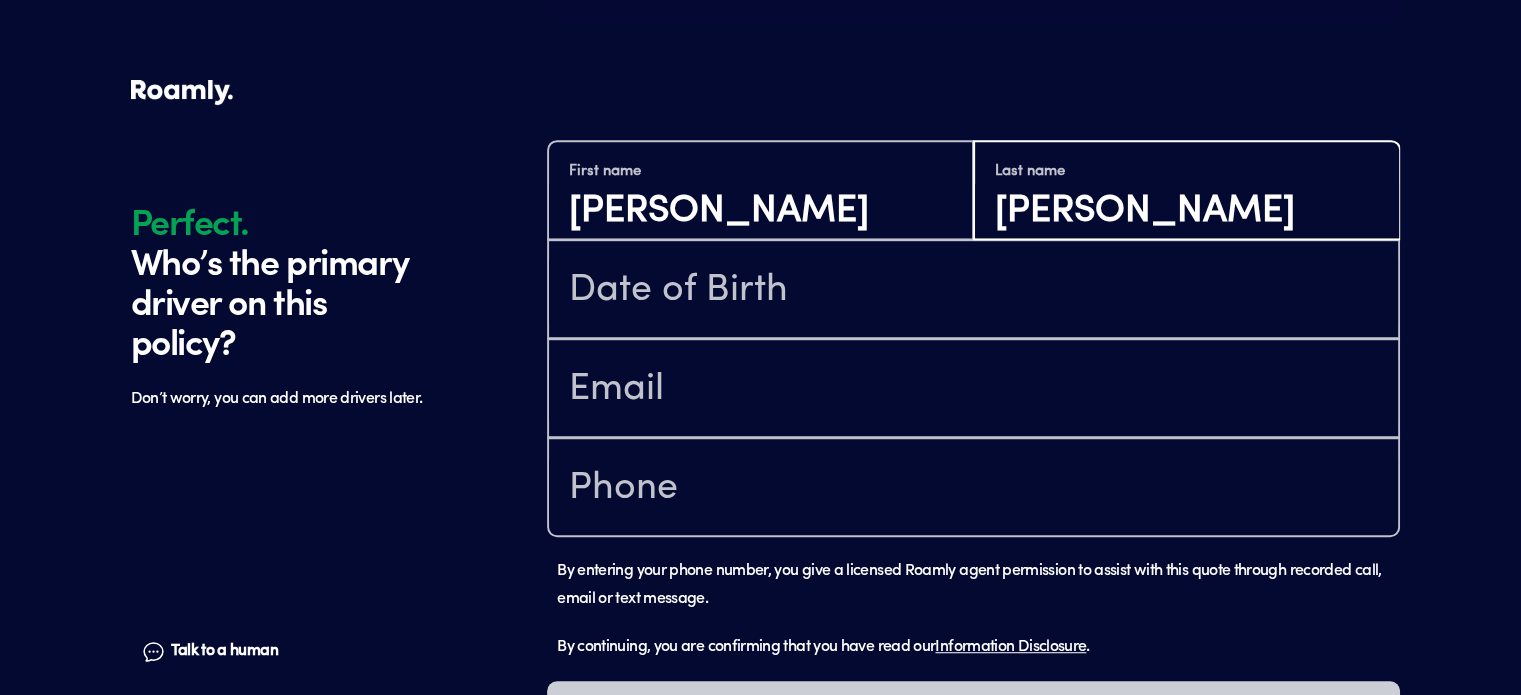 type on "[PERSON_NAME]" 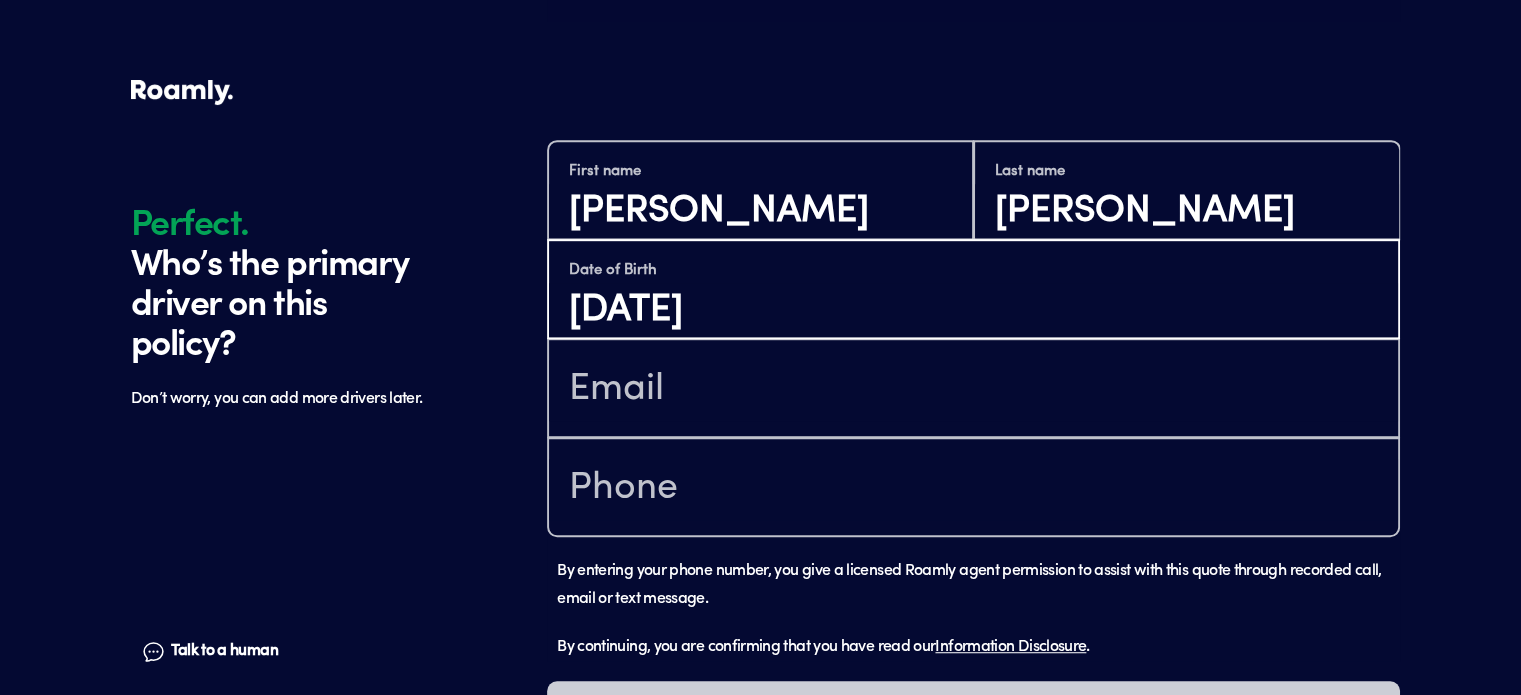 type on "[DATE]" 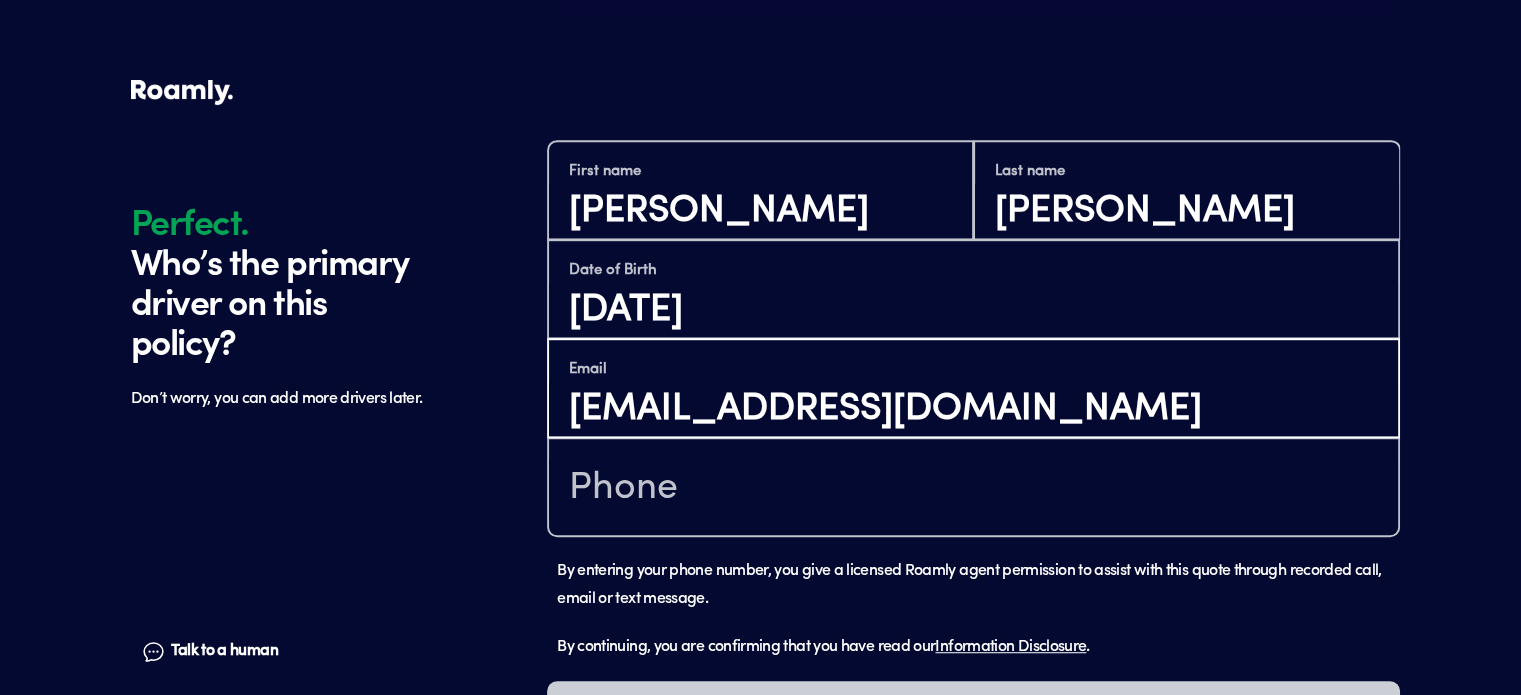 type on "[EMAIL_ADDRESS][DOMAIN_NAME]" 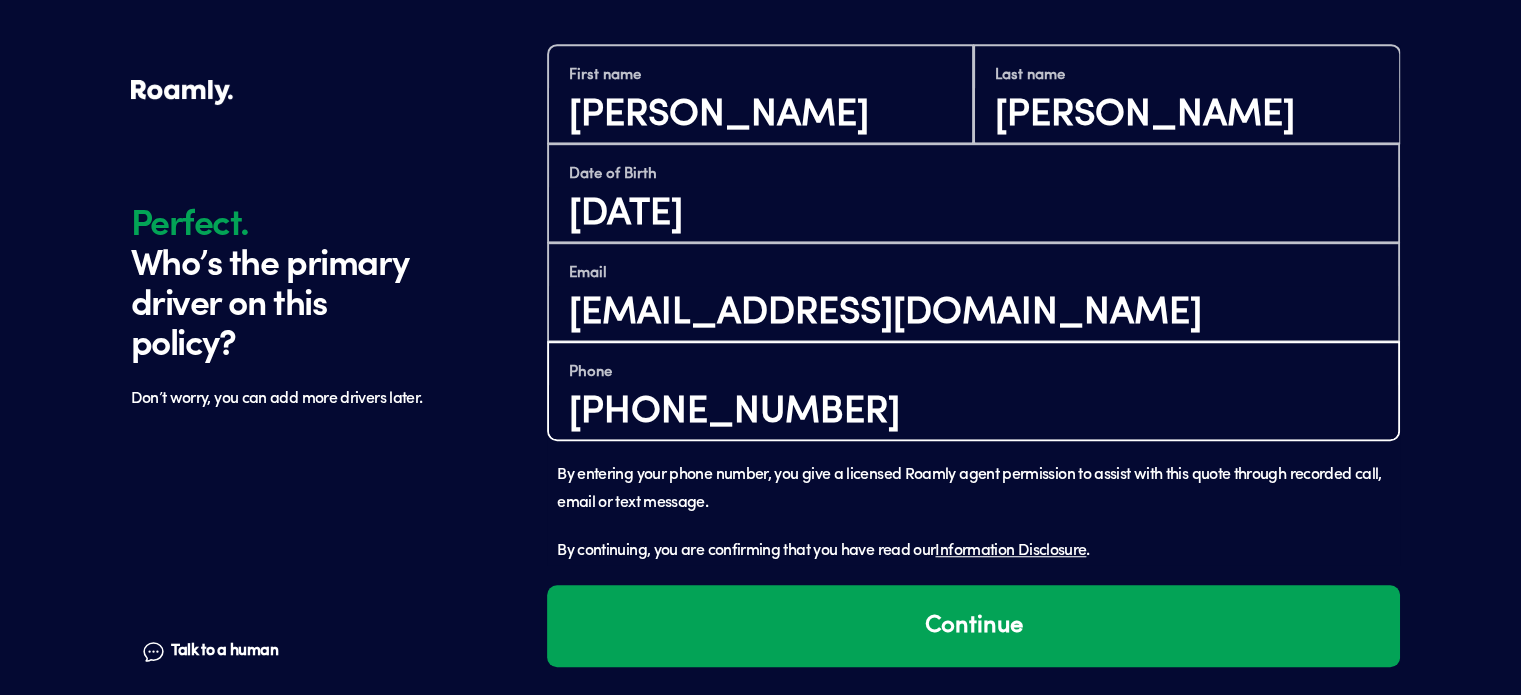 scroll, scrollTop: 1281, scrollLeft: 0, axis: vertical 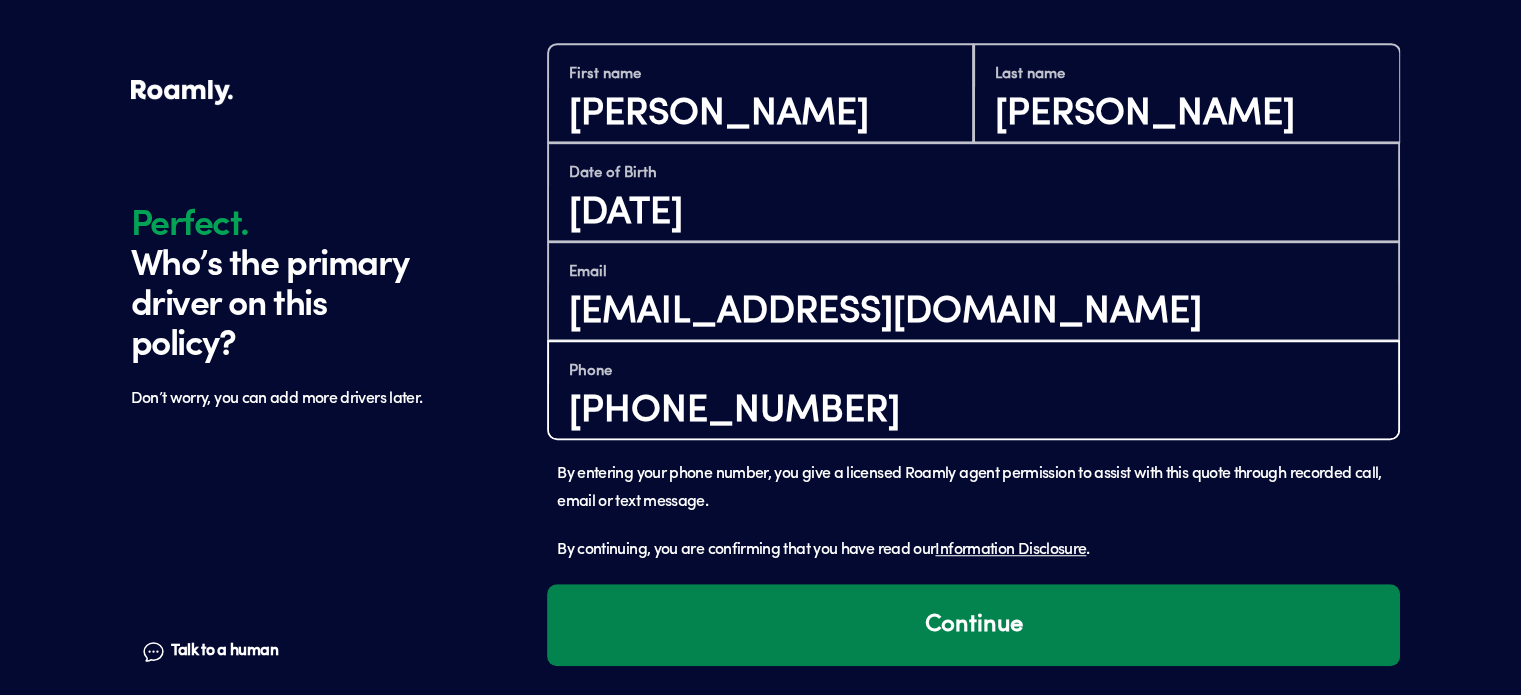 type on "[PHONE_NUMBER]" 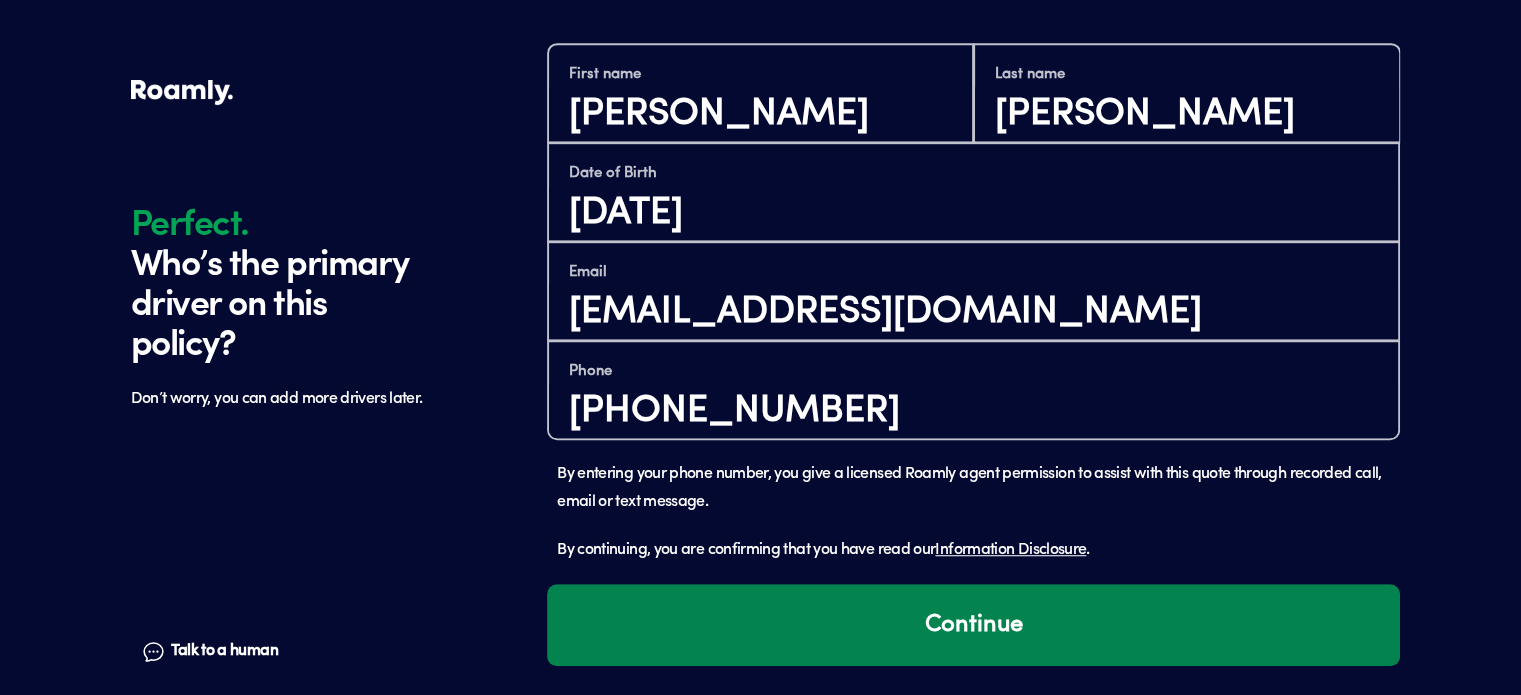 click on "Continue" at bounding box center (973, 625) 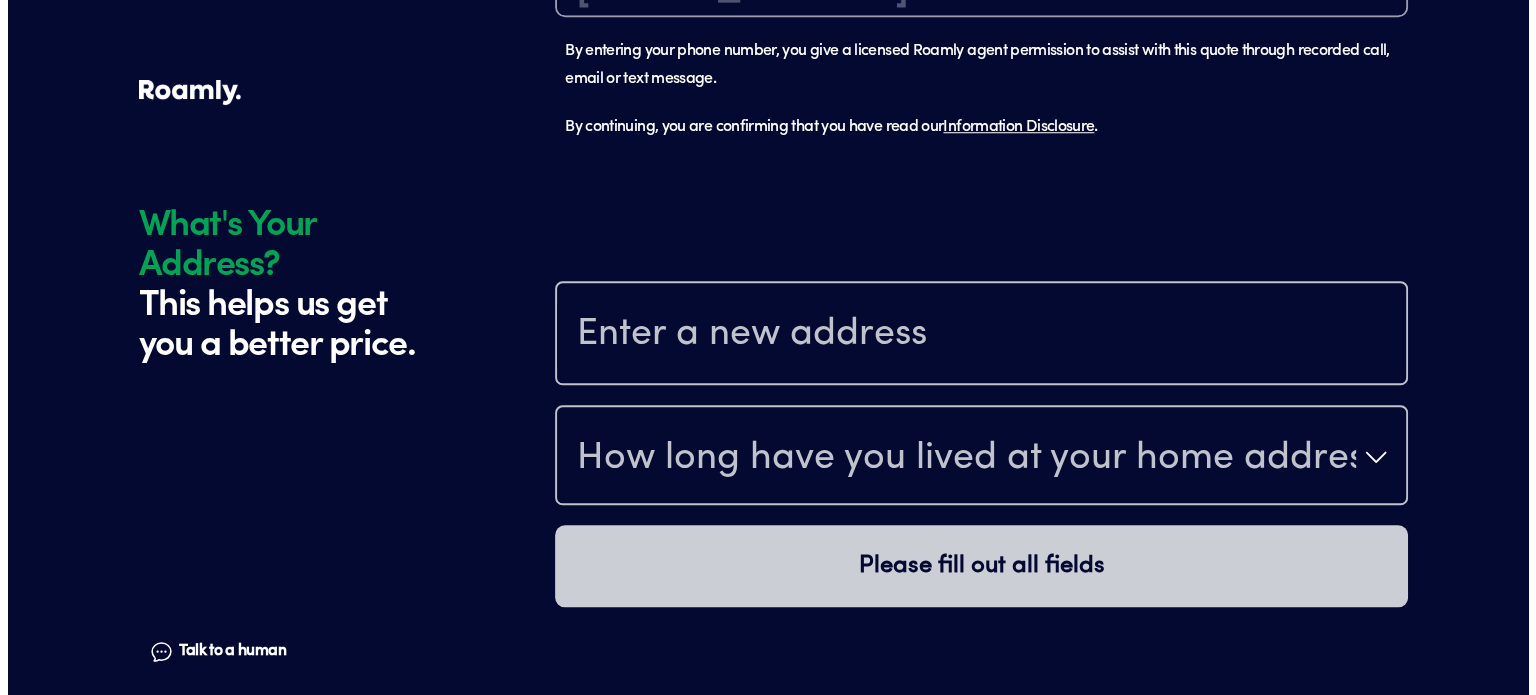 scroll, scrollTop: 1875, scrollLeft: 0, axis: vertical 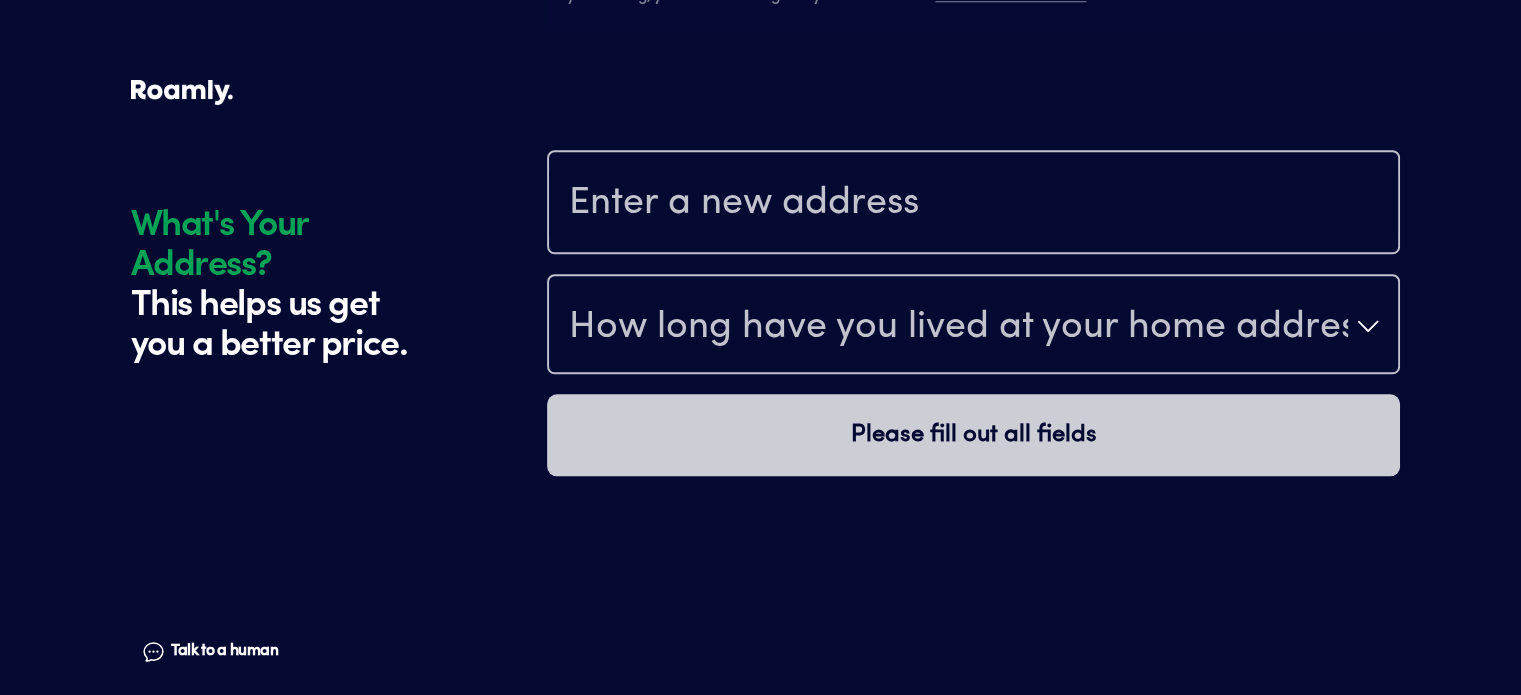 click at bounding box center (973, 204) 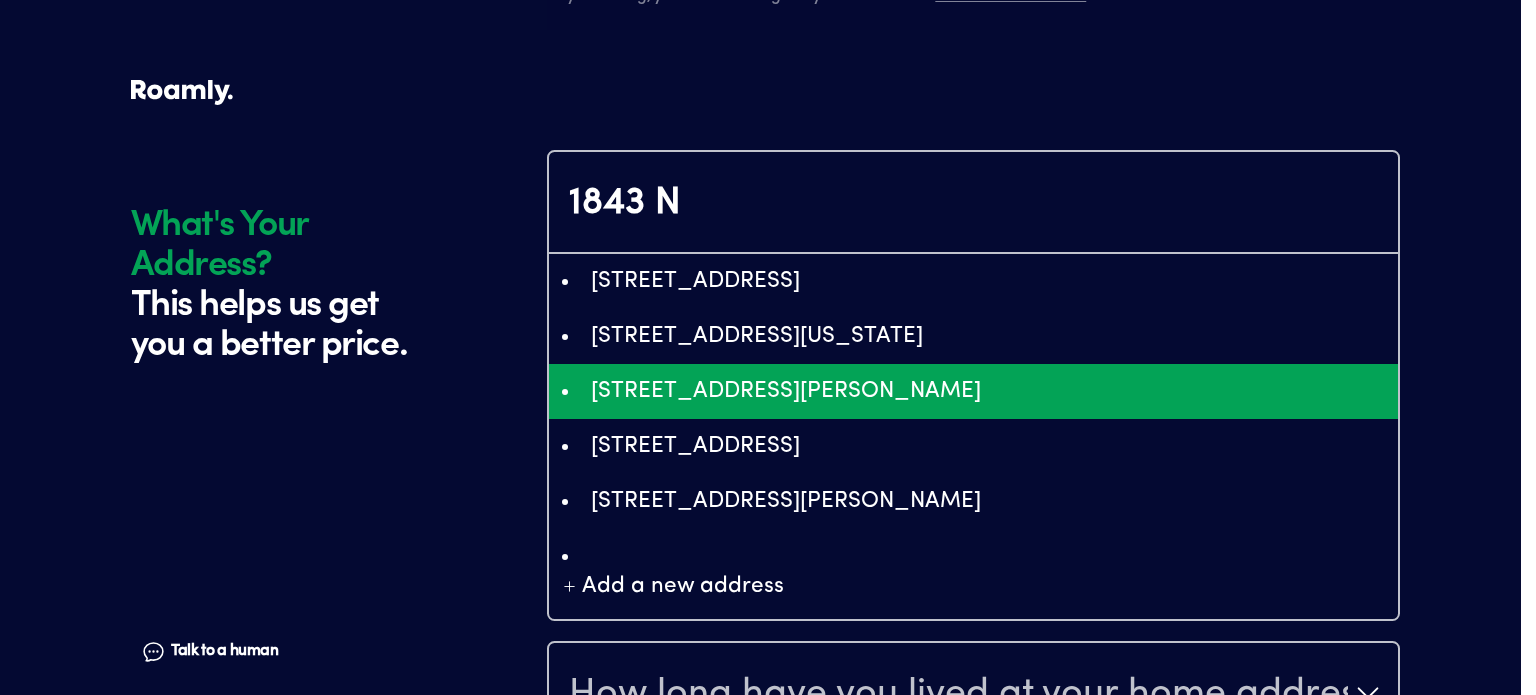type on "ChIJpZGWKWK-a4gRyMnYjPaFAe4" 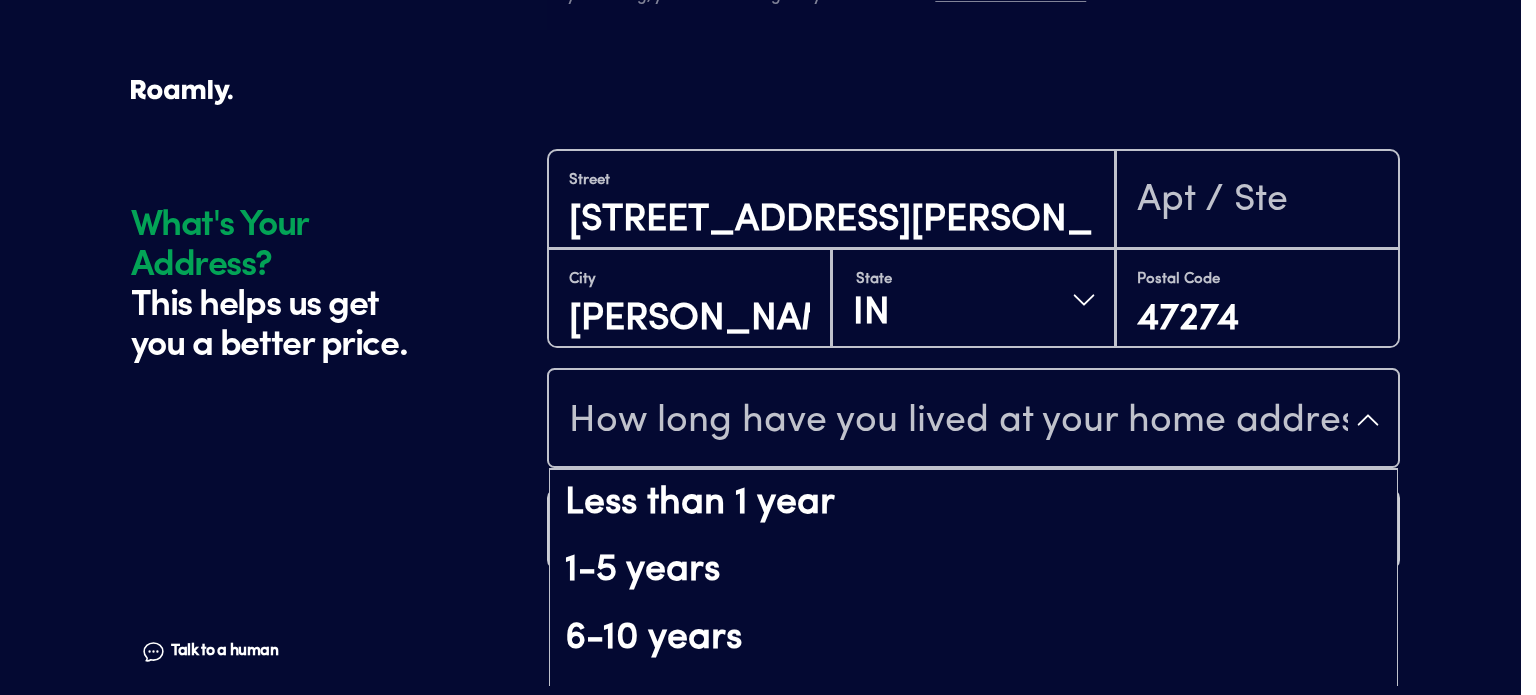 click on "How long have you lived at your home address?" at bounding box center [958, 422] 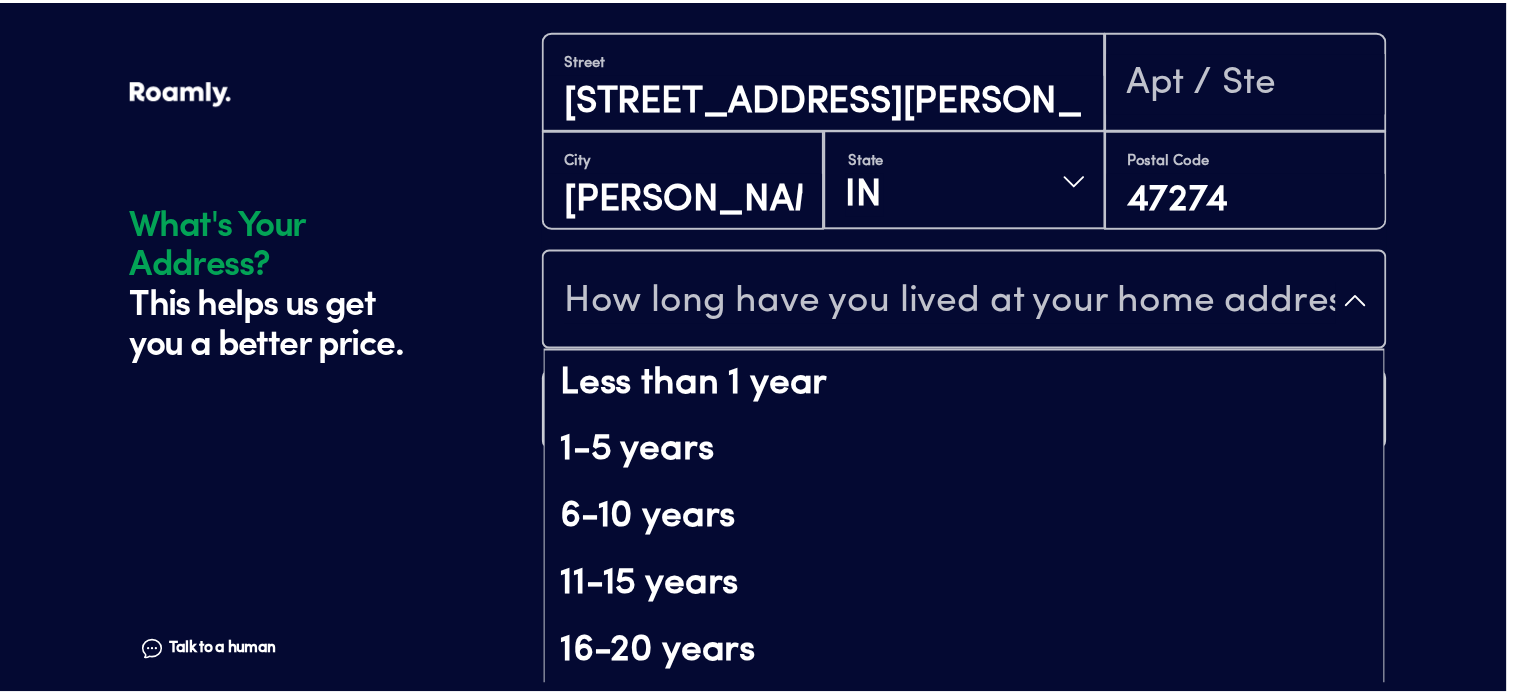 scroll, scrollTop: 188, scrollLeft: 0, axis: vertical 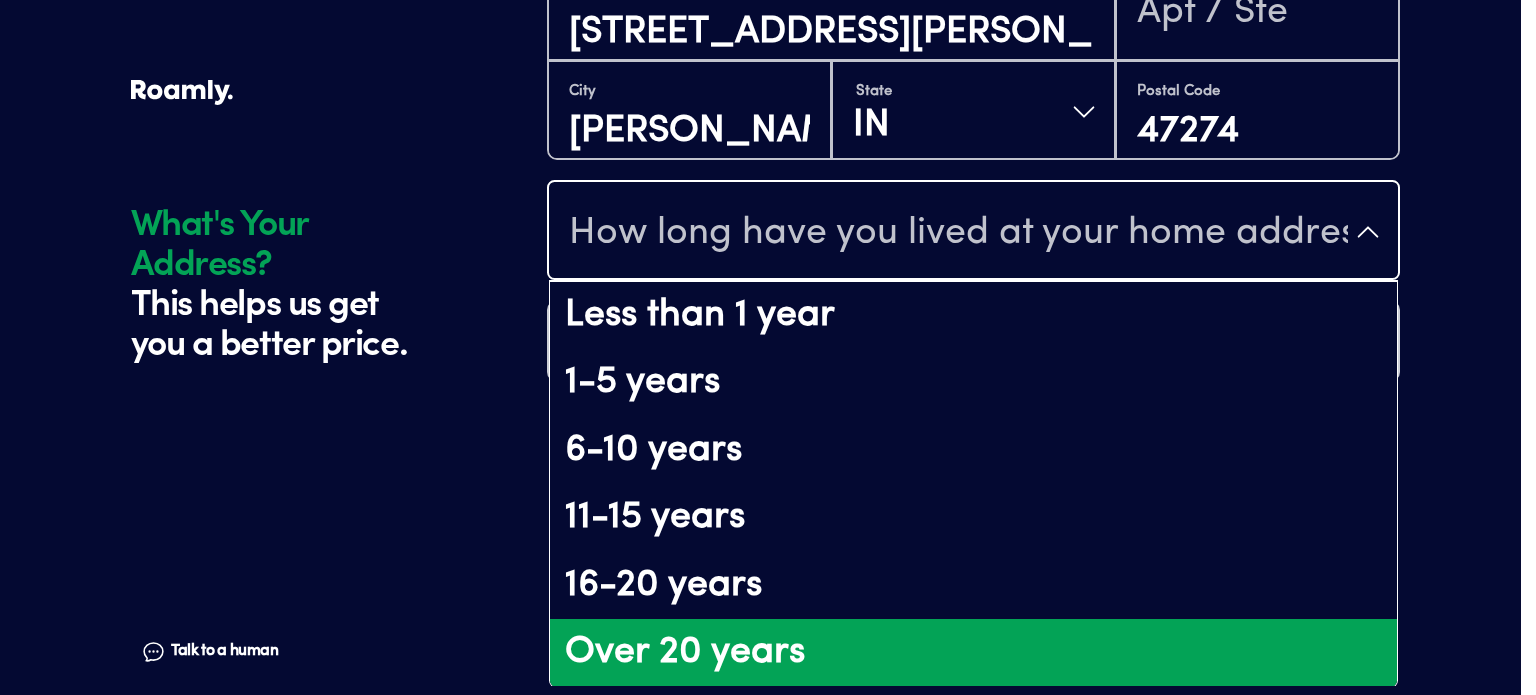 click on "Over 20 years" at bounding box center (973, 653) 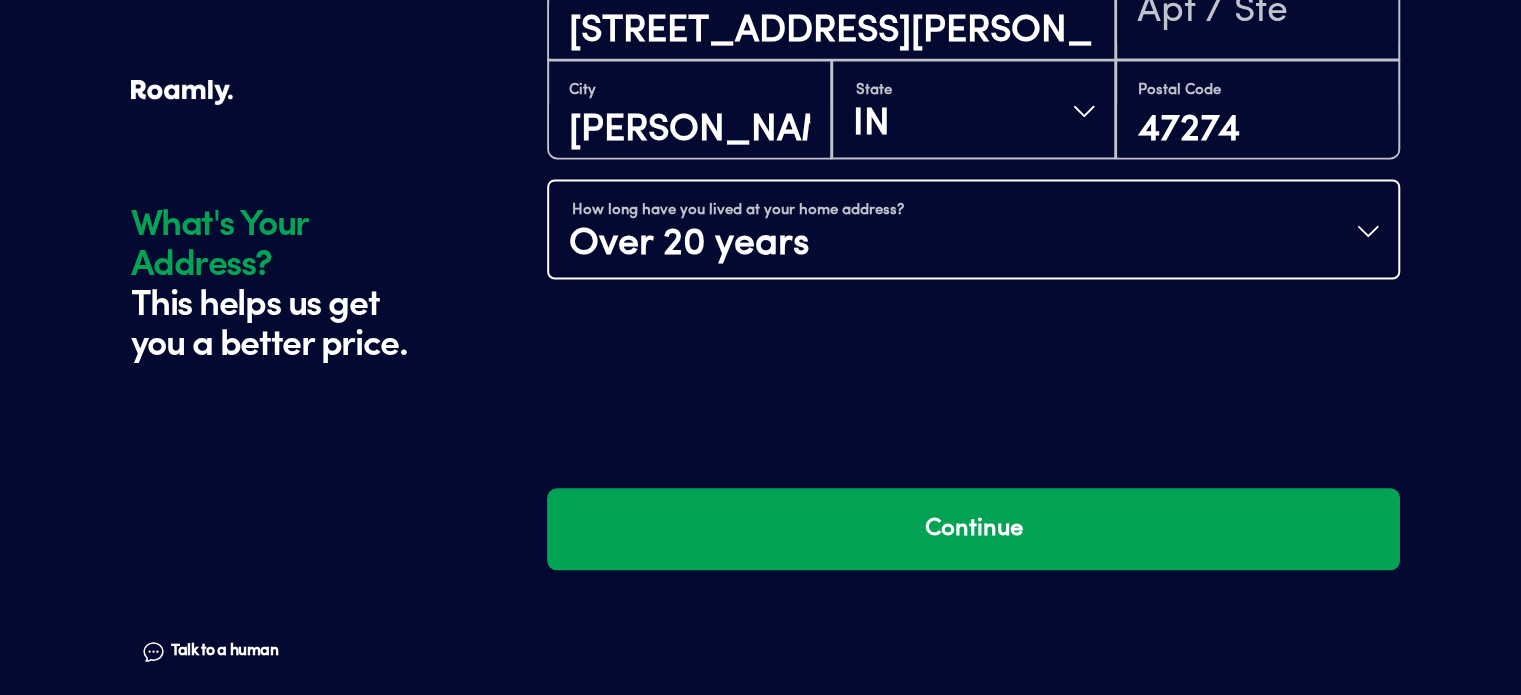 scroll, scrollTop: 0, scrollLeft: 0, axis: both 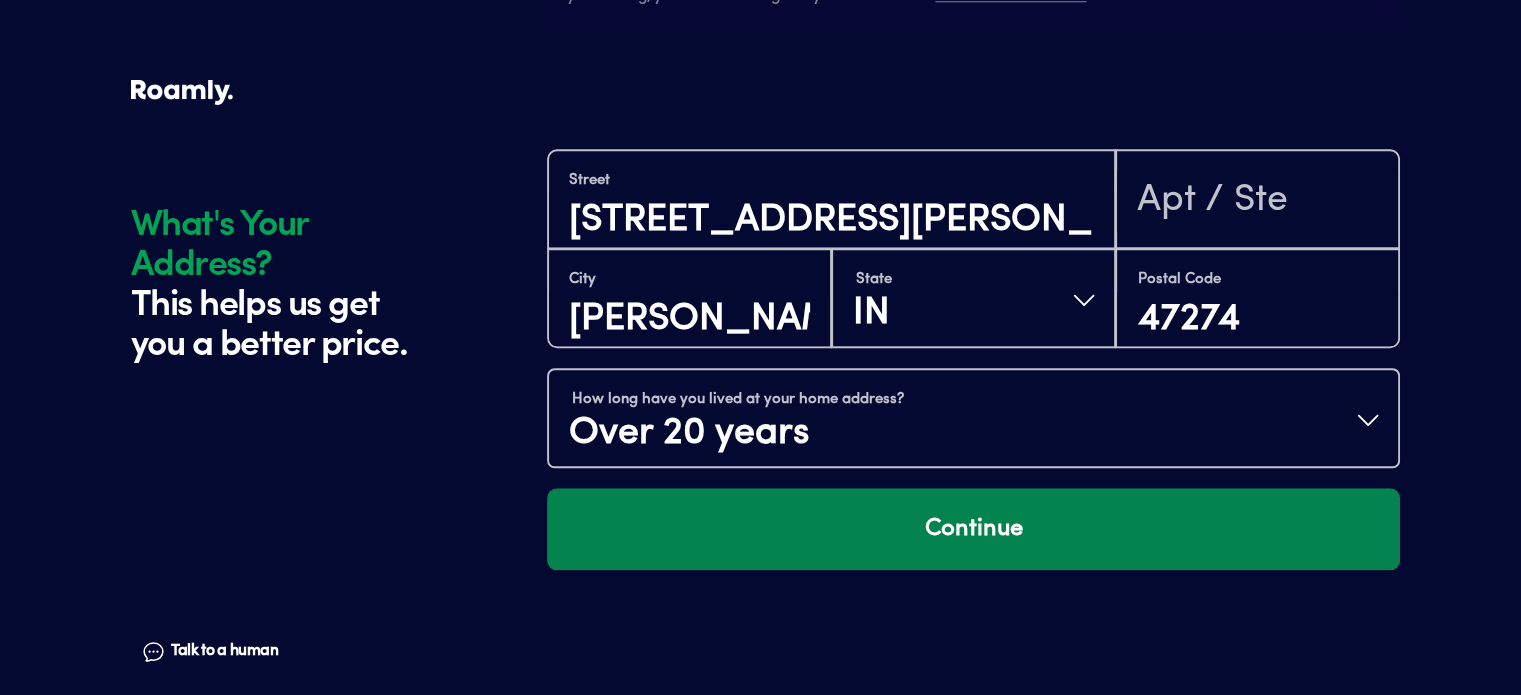 click on "Continue" at bounding box center (973, 529) 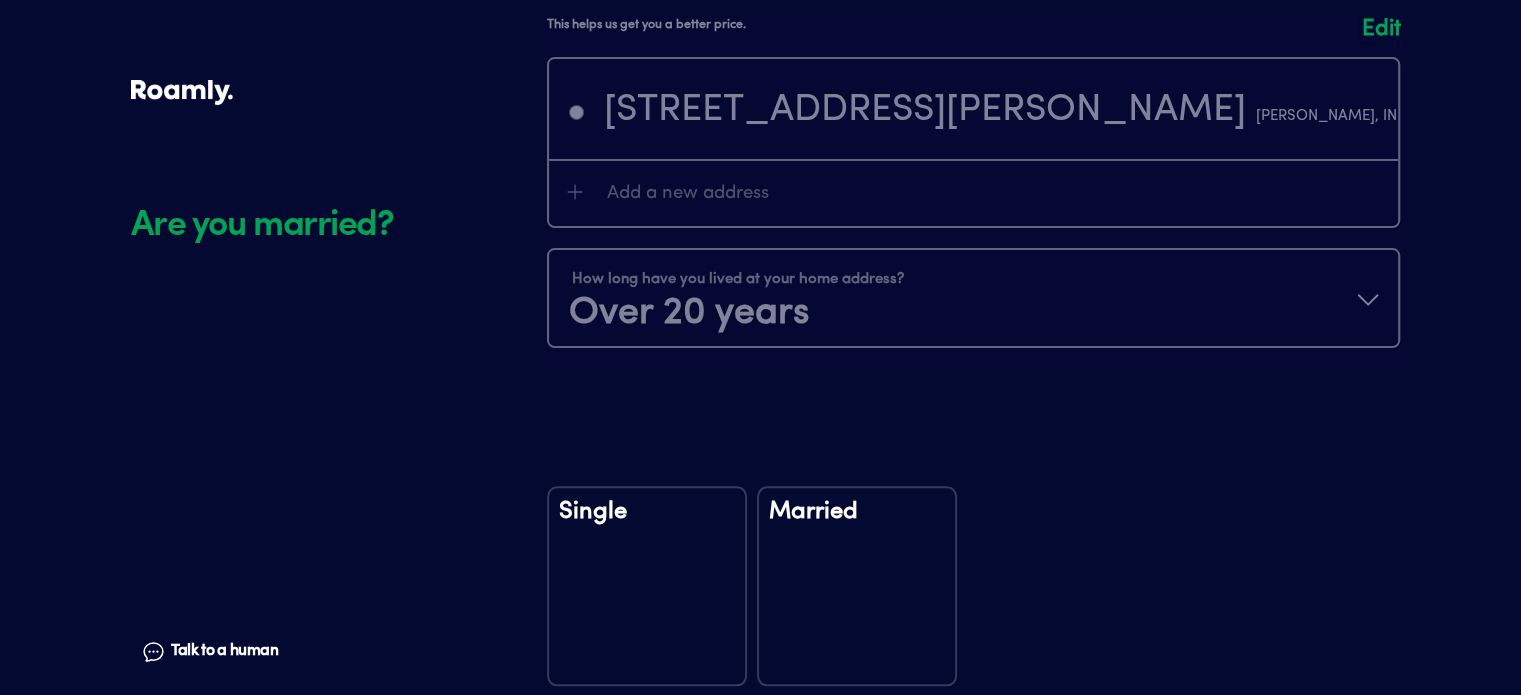 scroll, scrollTop: 2344, scrollLeft: 0, axis: vertical 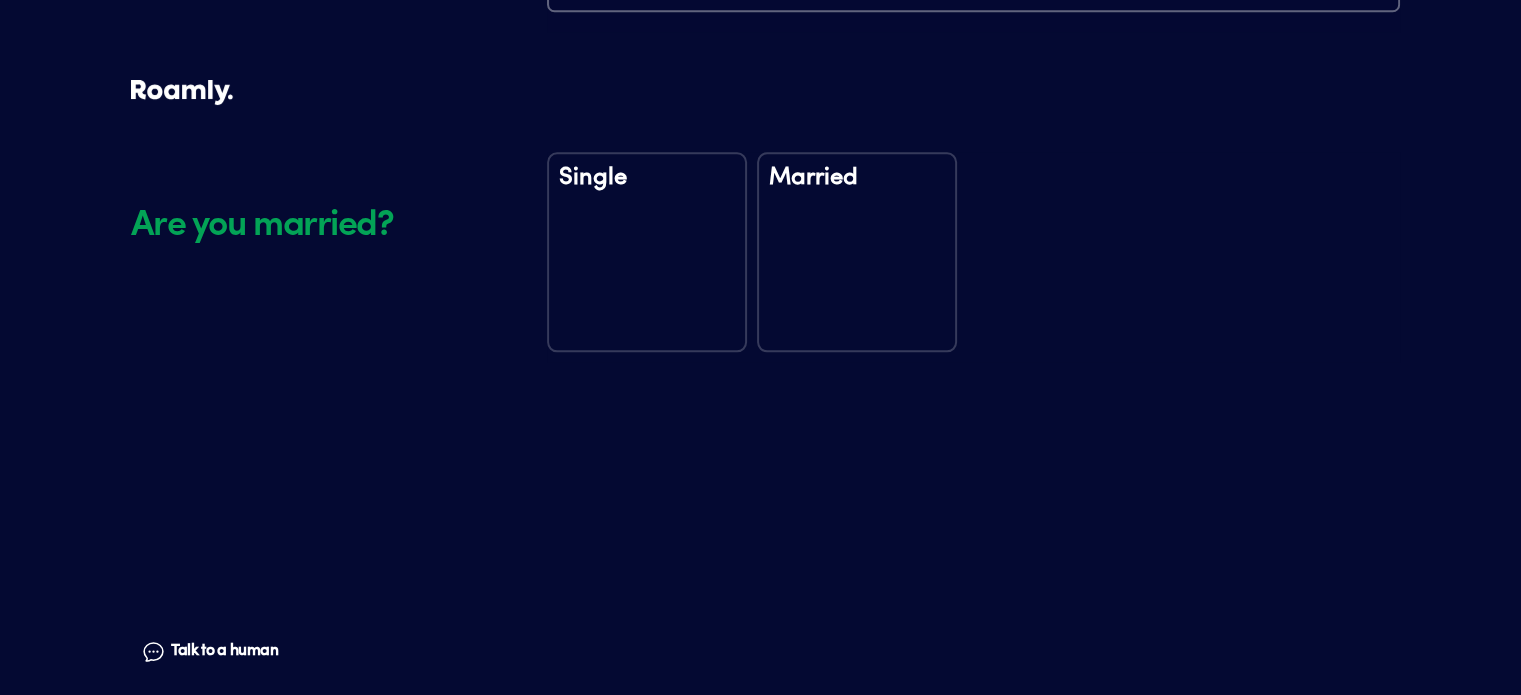 click on "Single" at bounding box center (647, 252) 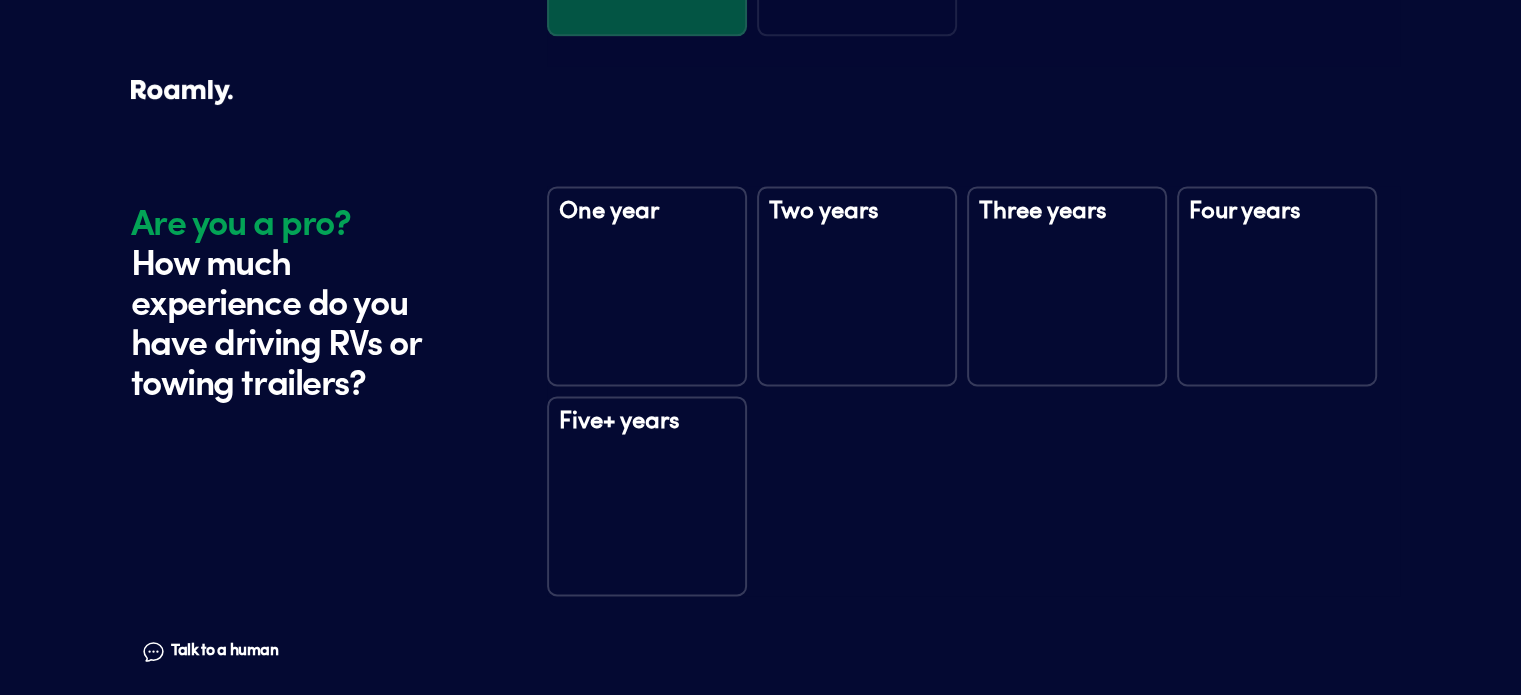 scroll, scrollTop: 2735, scrollLeft: 0, axis: vertical 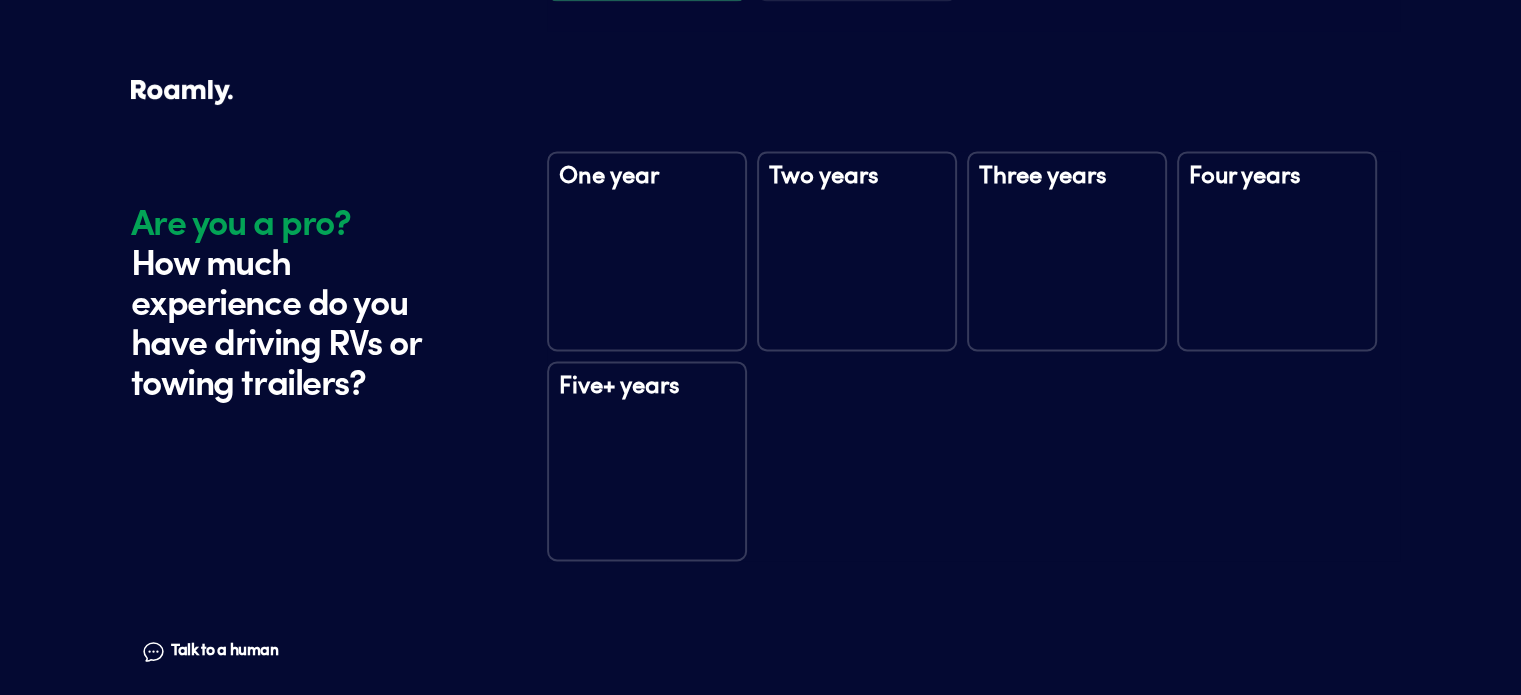 click on "One year" at bounding box center [647, 251] 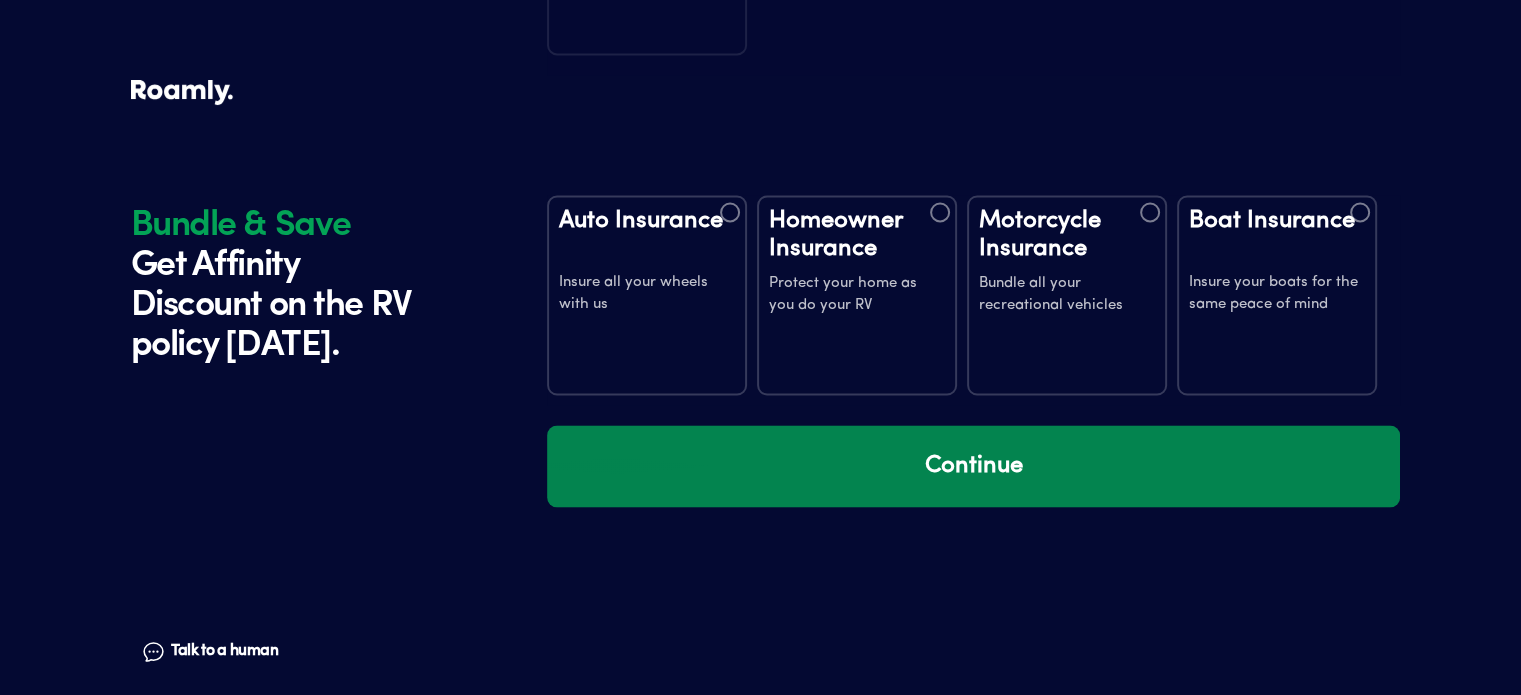 scroll, scrollTop: 3324, scrollLeft: 0, axis: vertical 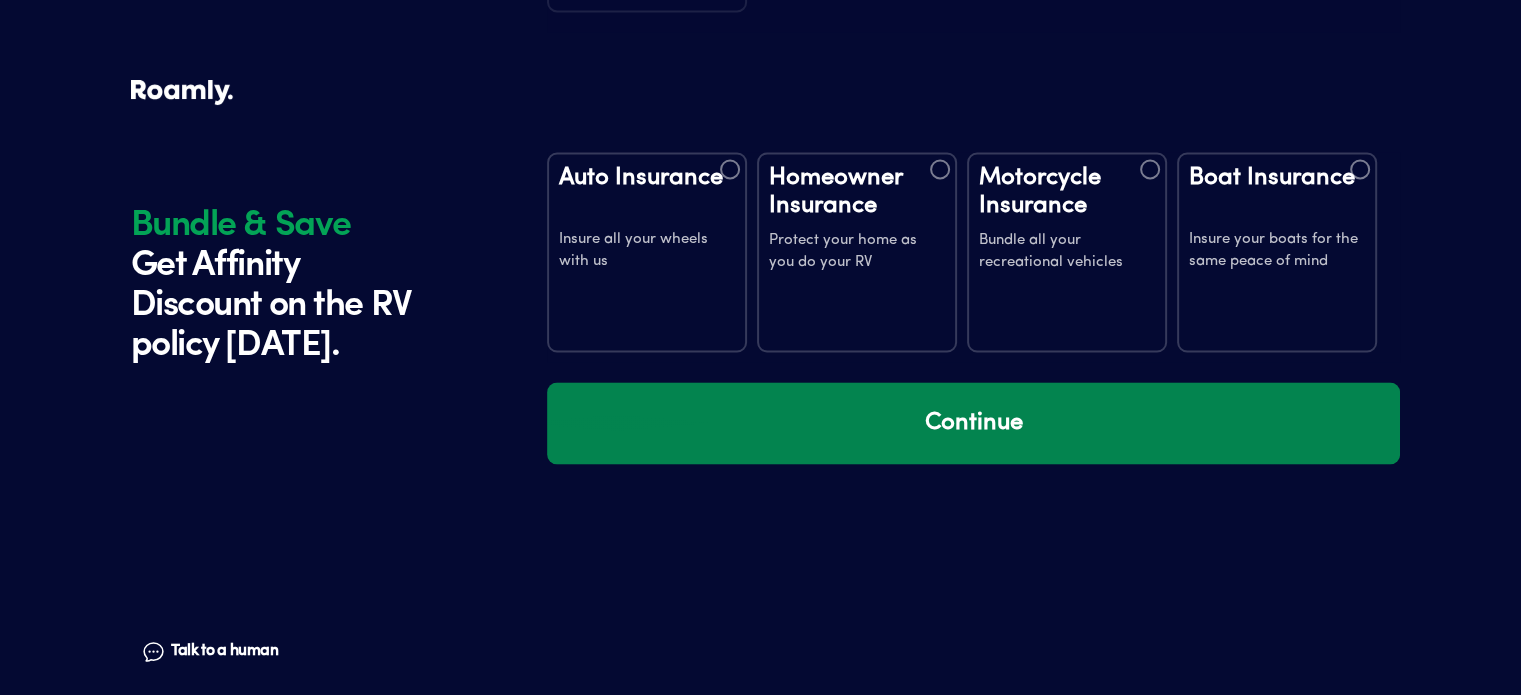 click on "Continue" at bounding box center (973, 423) 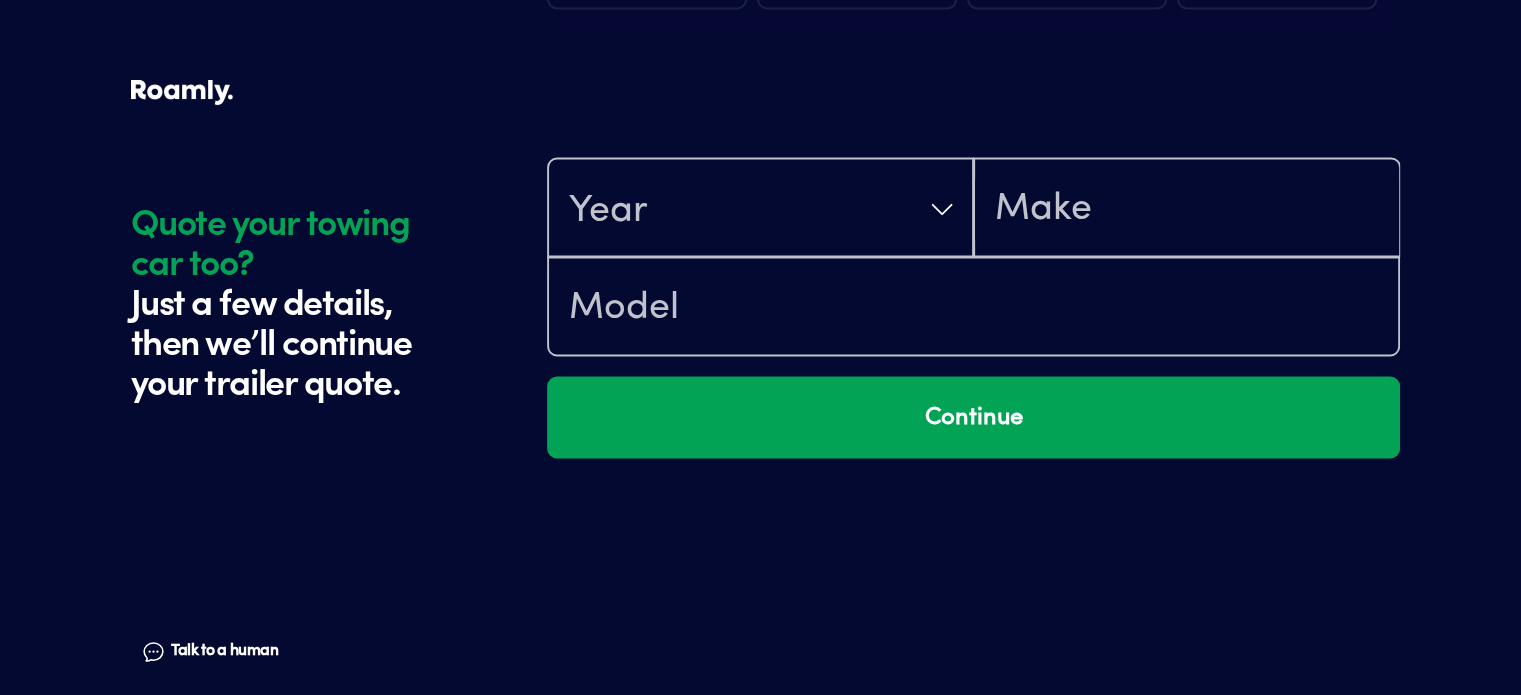 scroll, scrollTop: 3715, scrollLeft: 0, axis: vertical 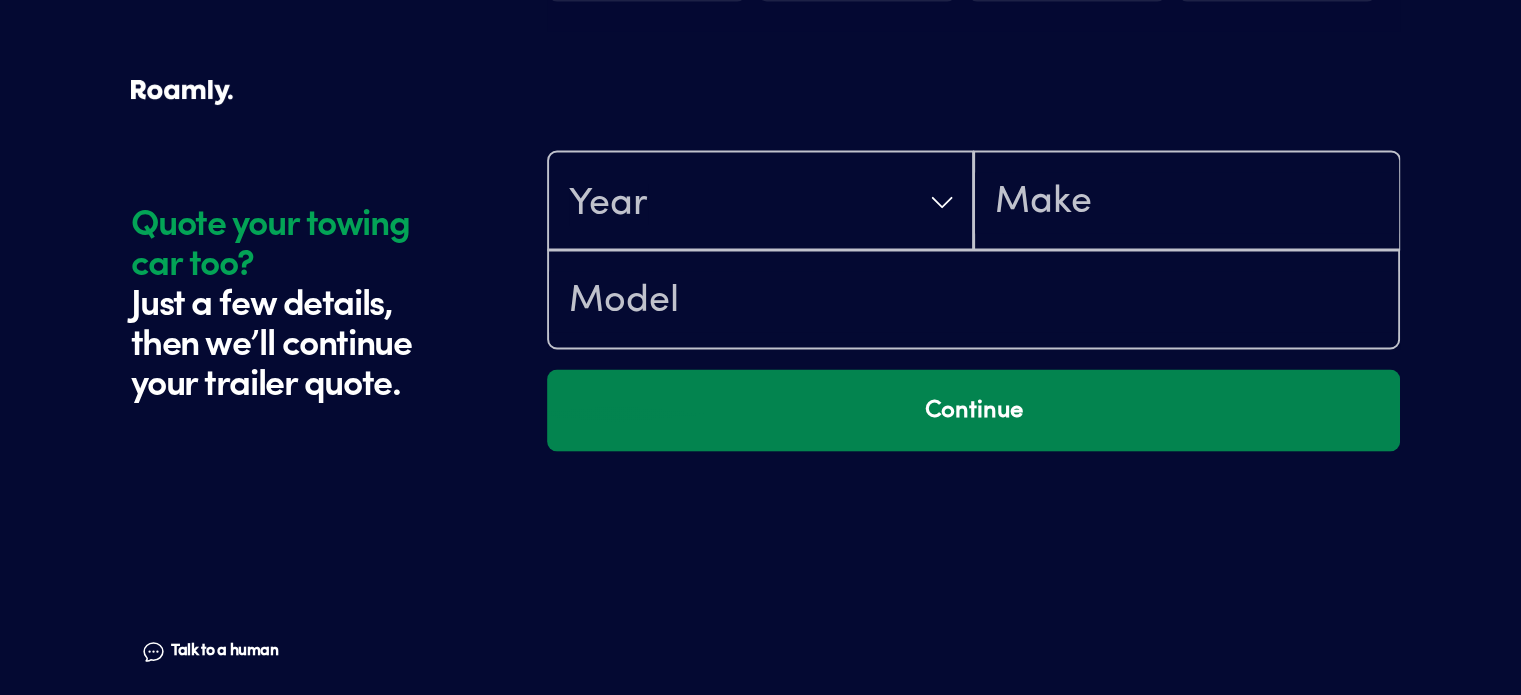 click on "Continue" at bounding box center (973, 410) 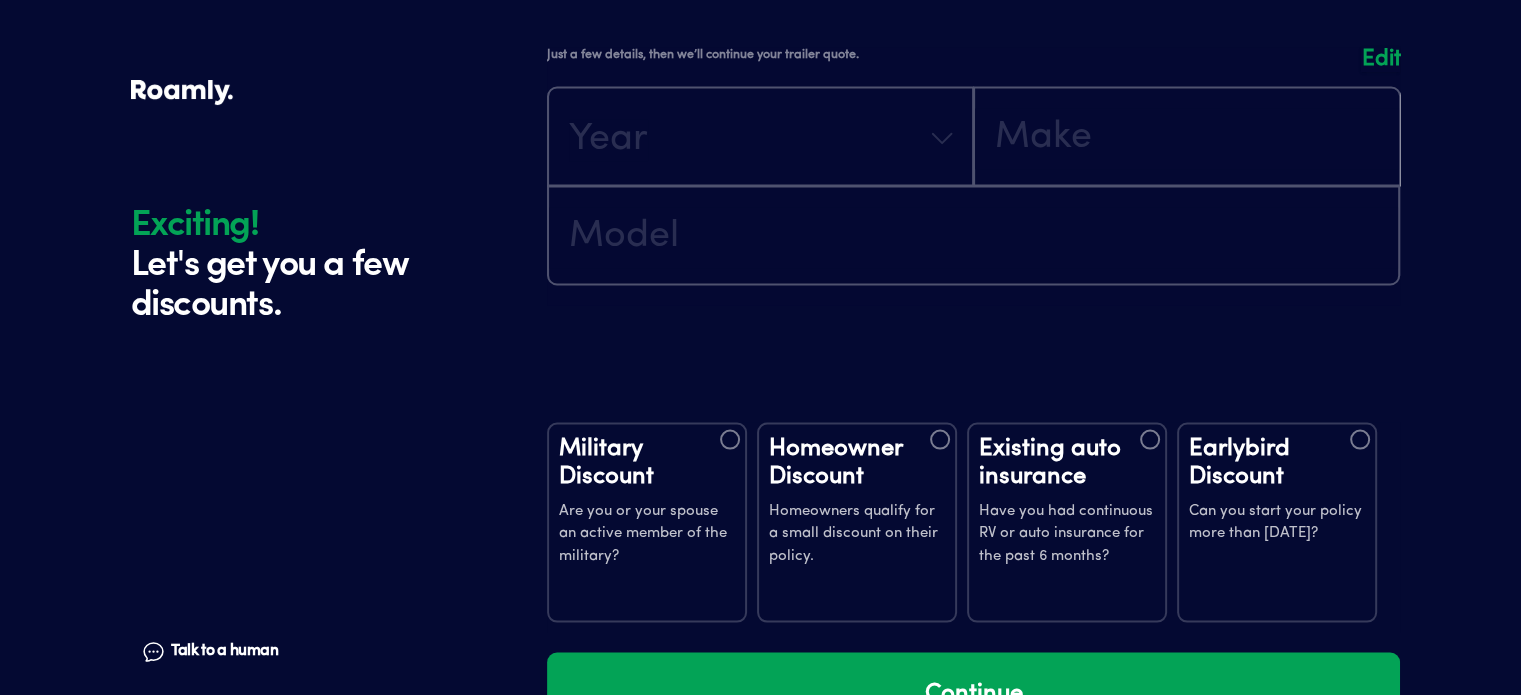 scroll, scrollTop: 4092, scrollLeft: 0, axis: vertical 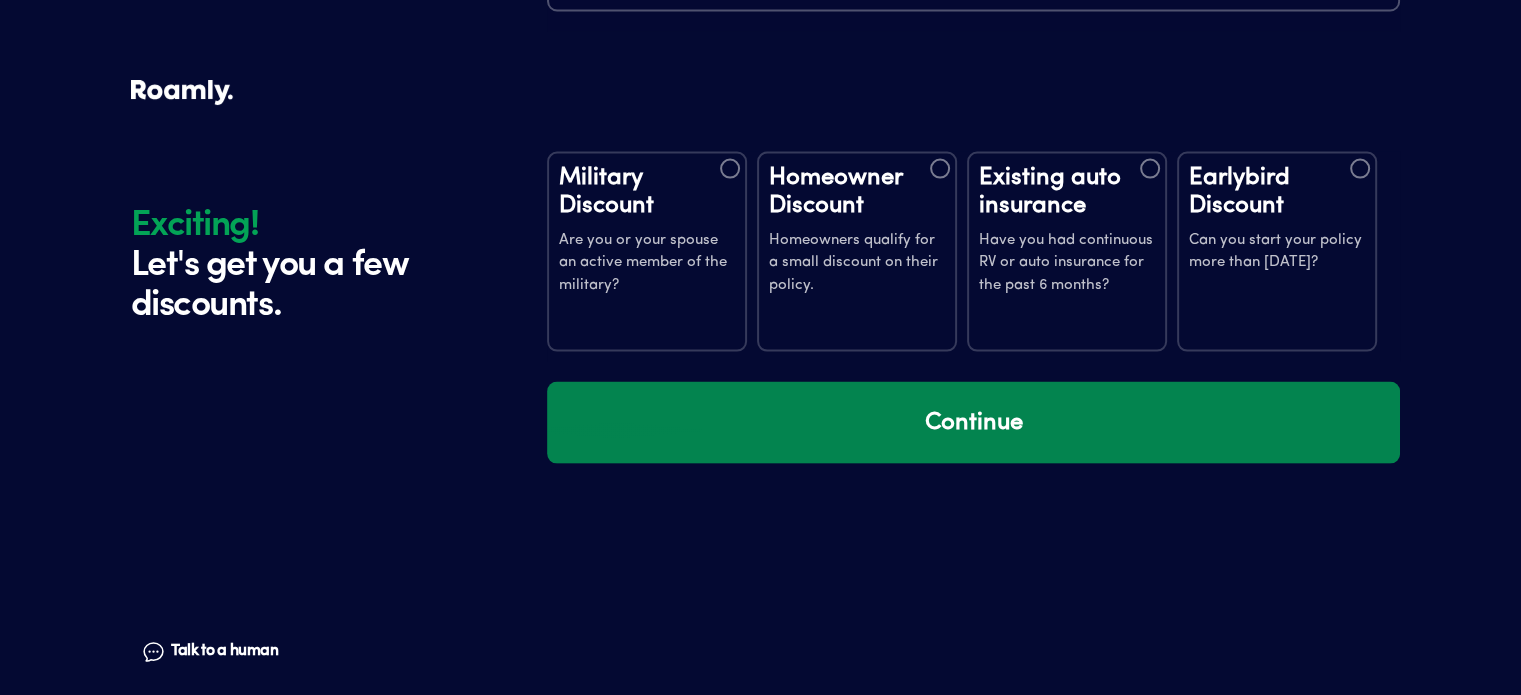 click on "Continue" at bounding box center (973, 423) 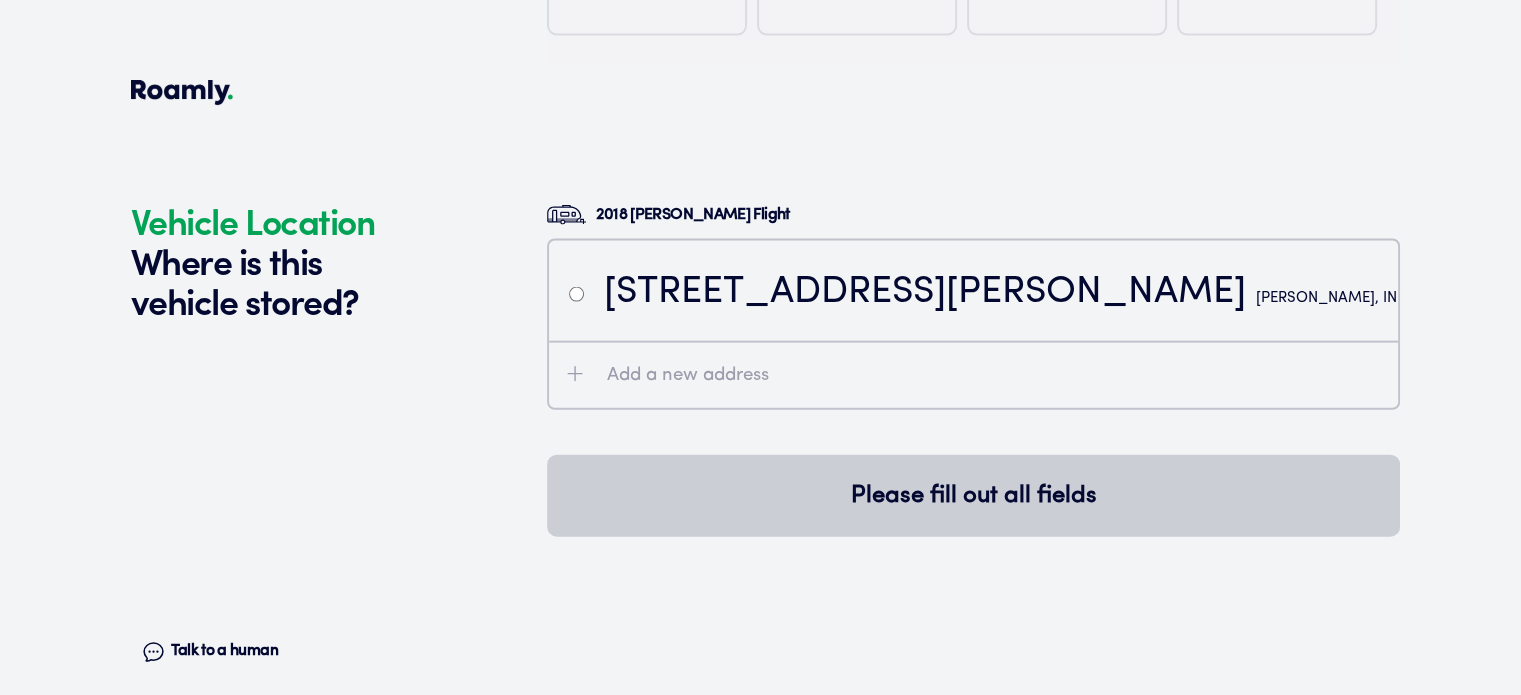 scroll, scrollTop: 4483, scrollLeft: 0, axis: vertical 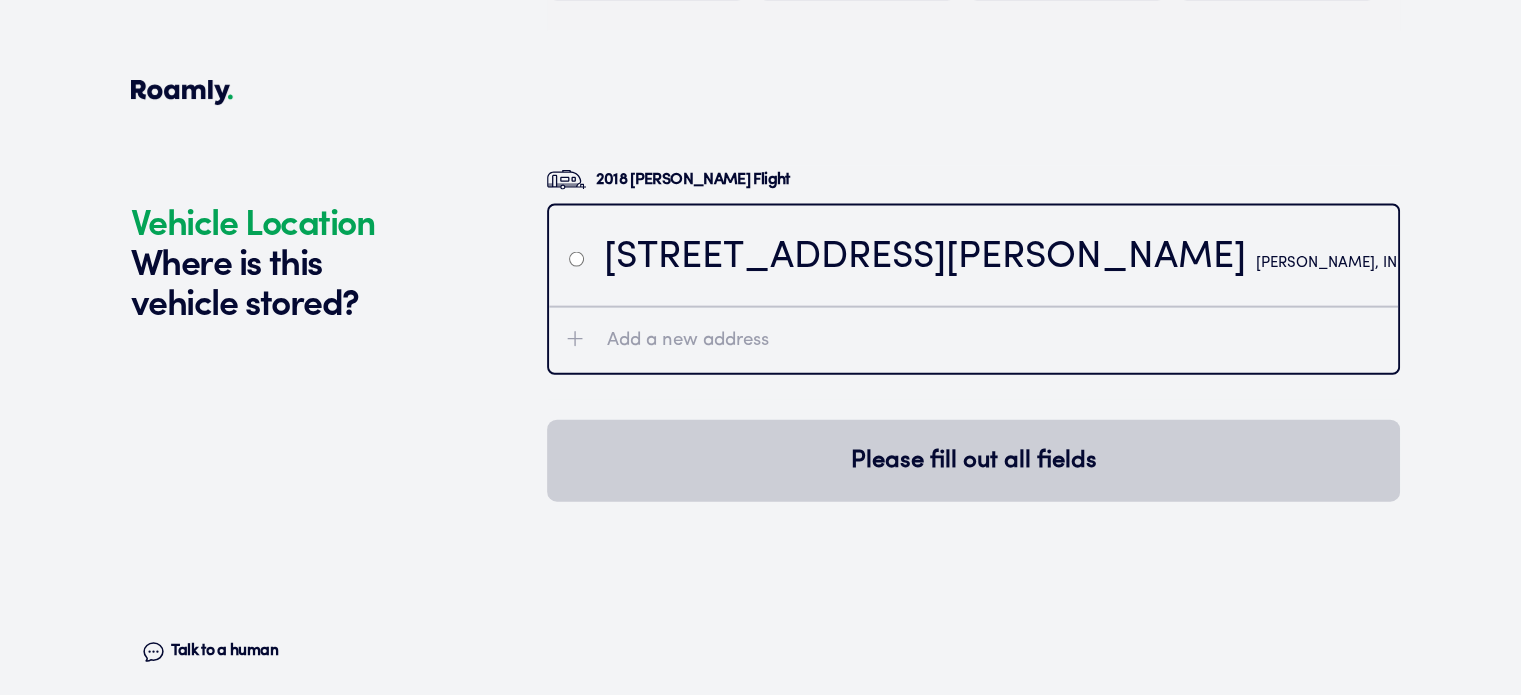 click on "[STREET_ADDRESS][PERSON_NAME]" at bounding box center (973, 256) 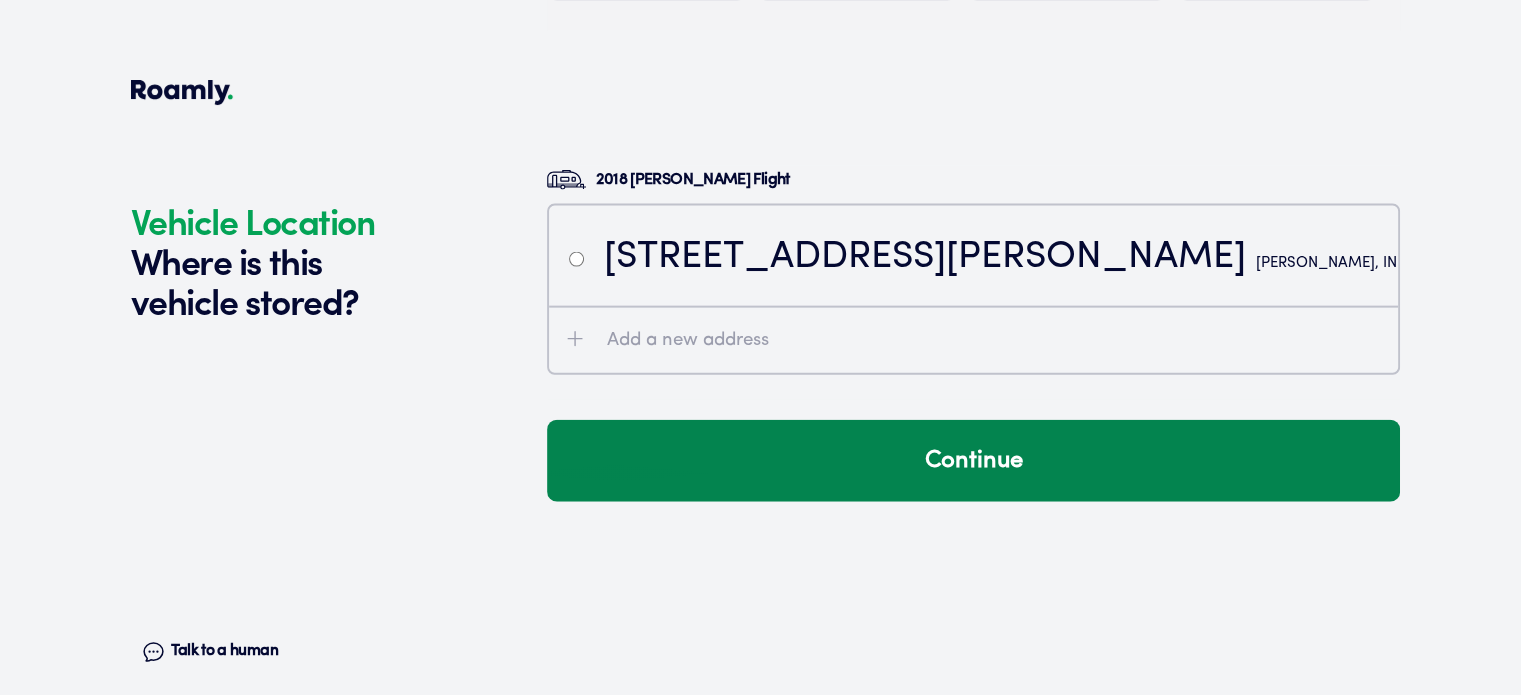 click on "Continue" at bounding box center (973, 461) 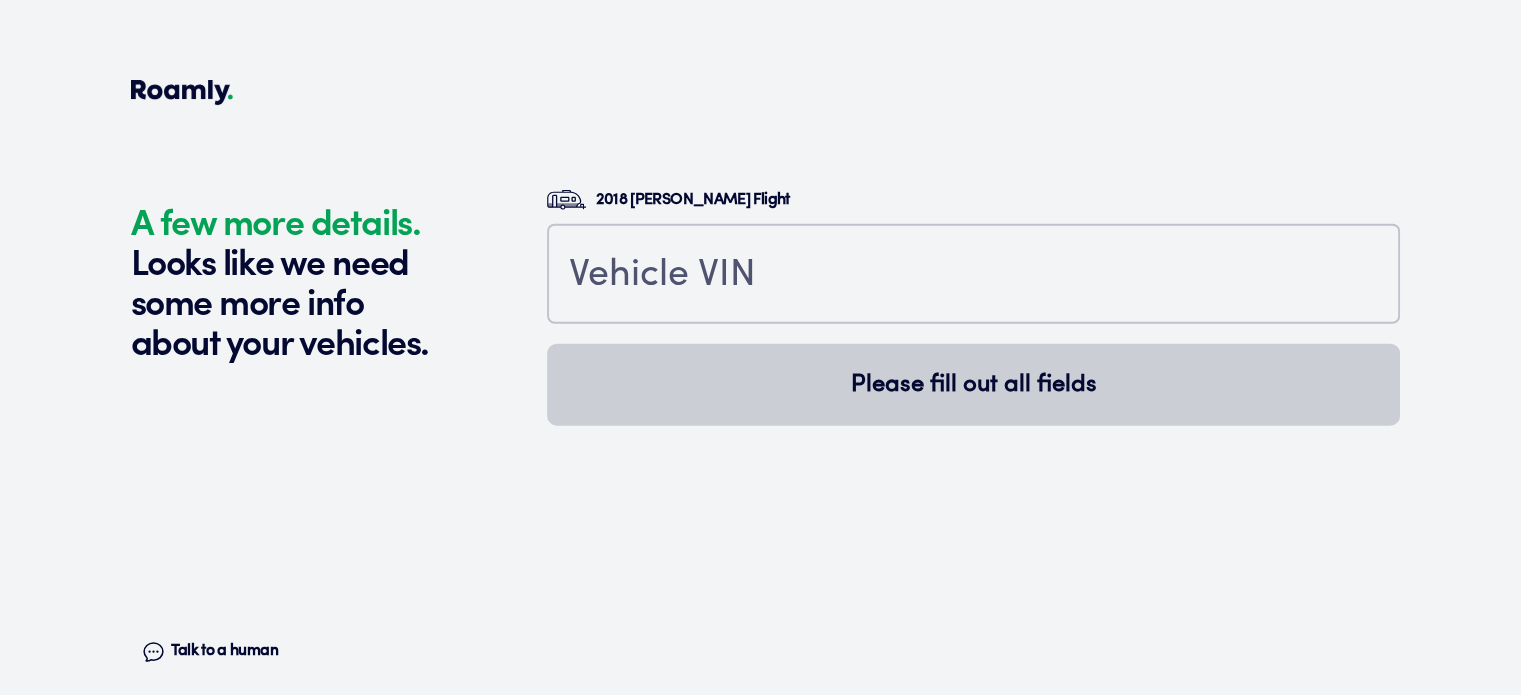 scroll, scrollTop: 4920, scrollLeft: 0, axis: vertical 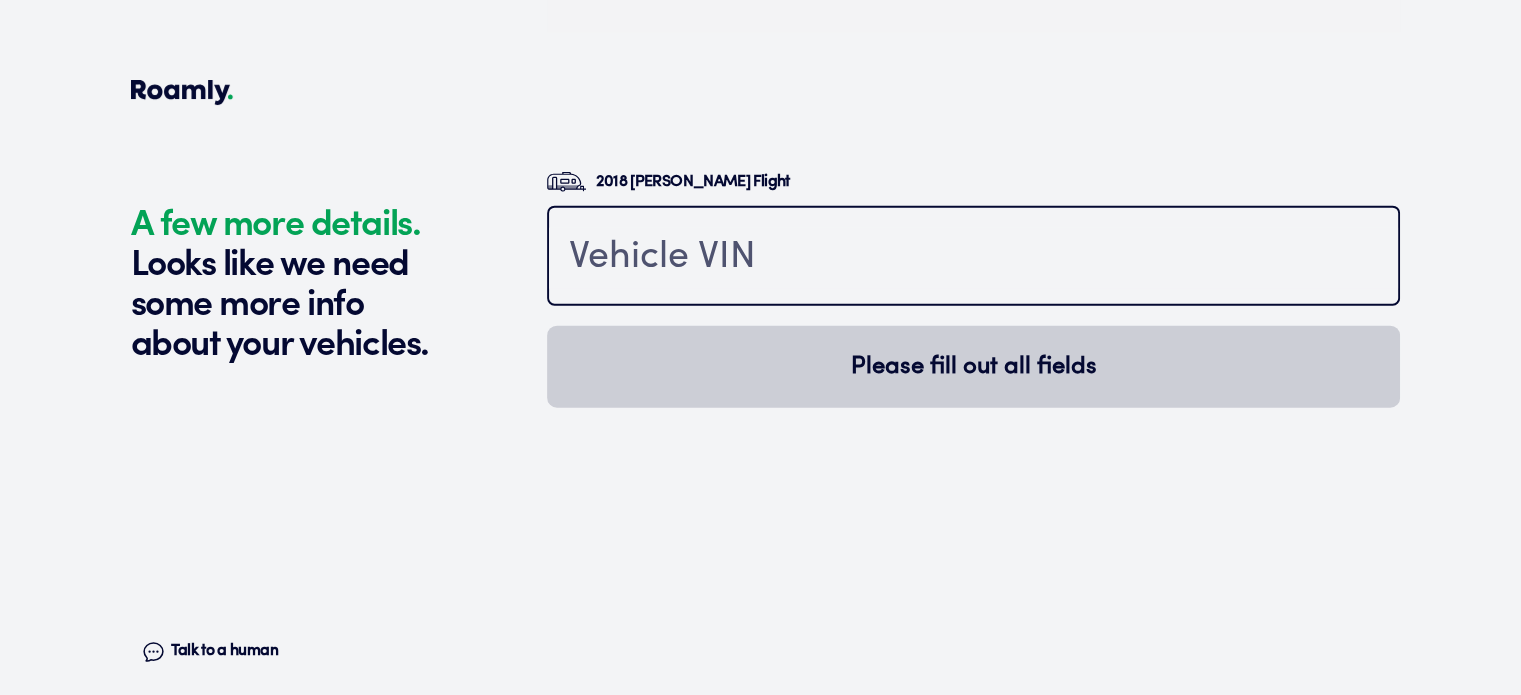 click at bounding box center (973, 258) 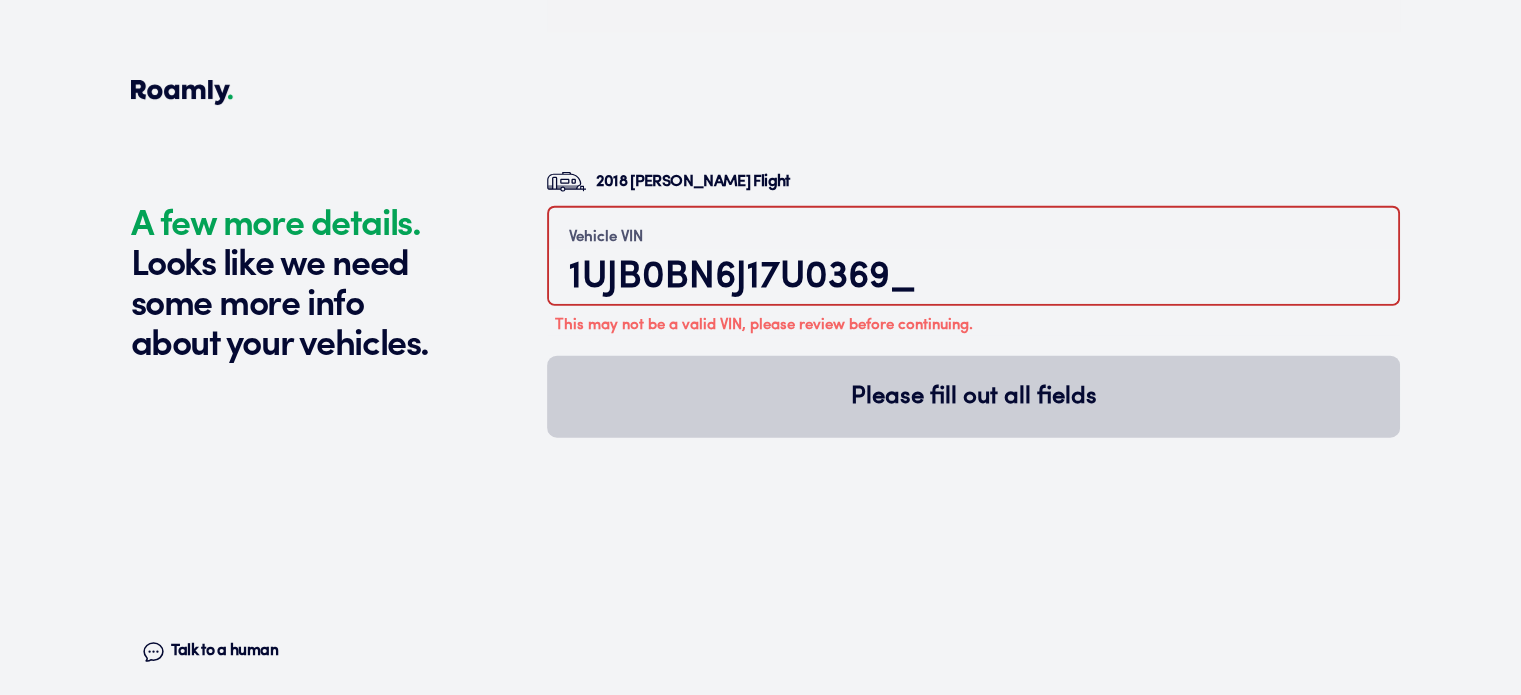 click on "1UJB0BN6J17U0369_" at bounding box center [973, 277] 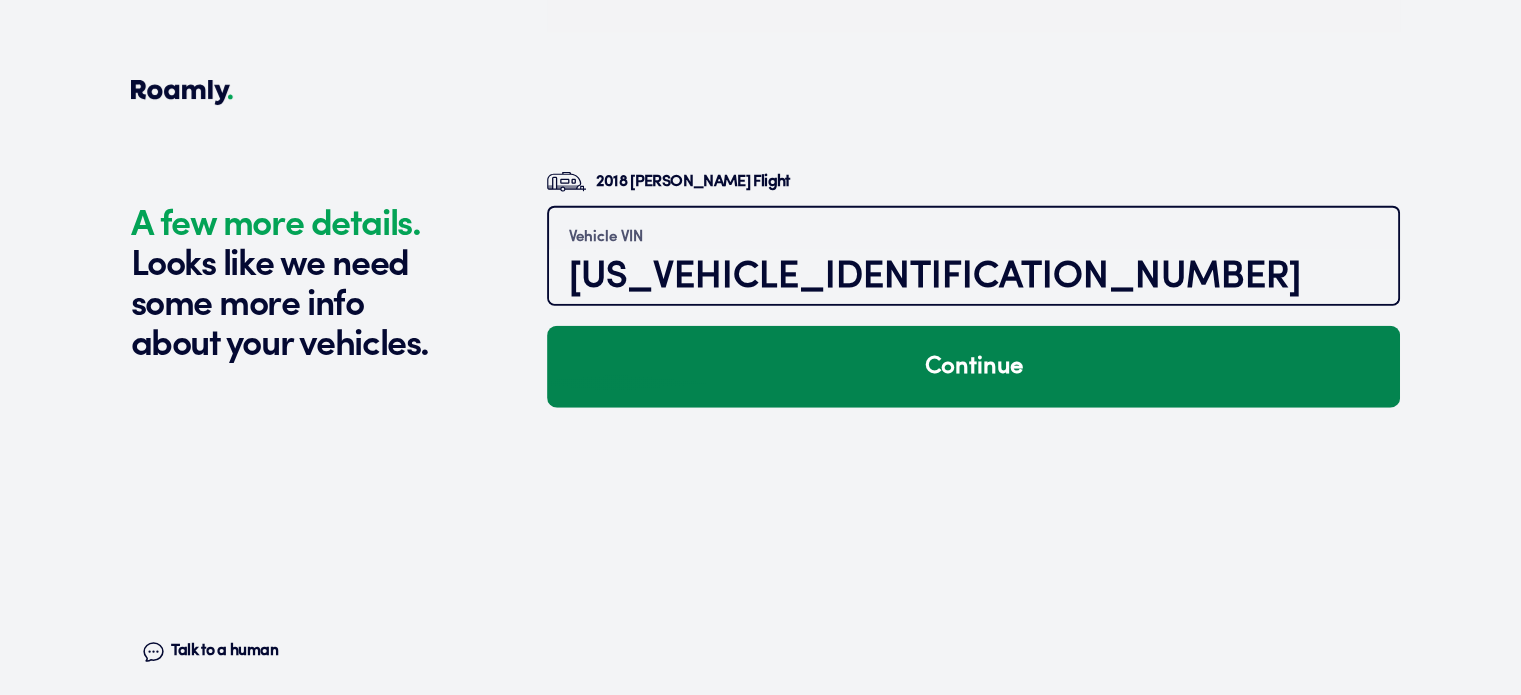 type on "[US_VEHICLE_IDENTIFICATION_NUMBER]" 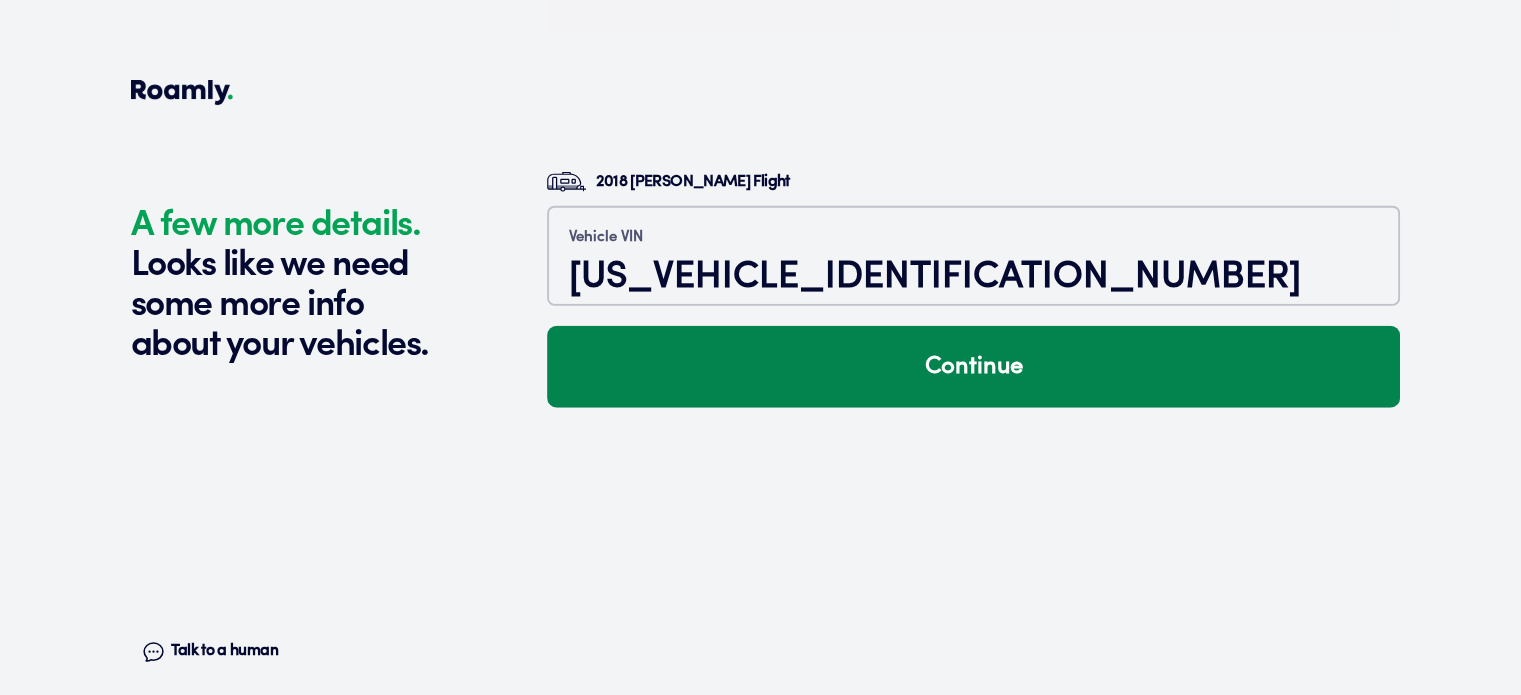 click on "Continue" at bounding box center (973, 367) 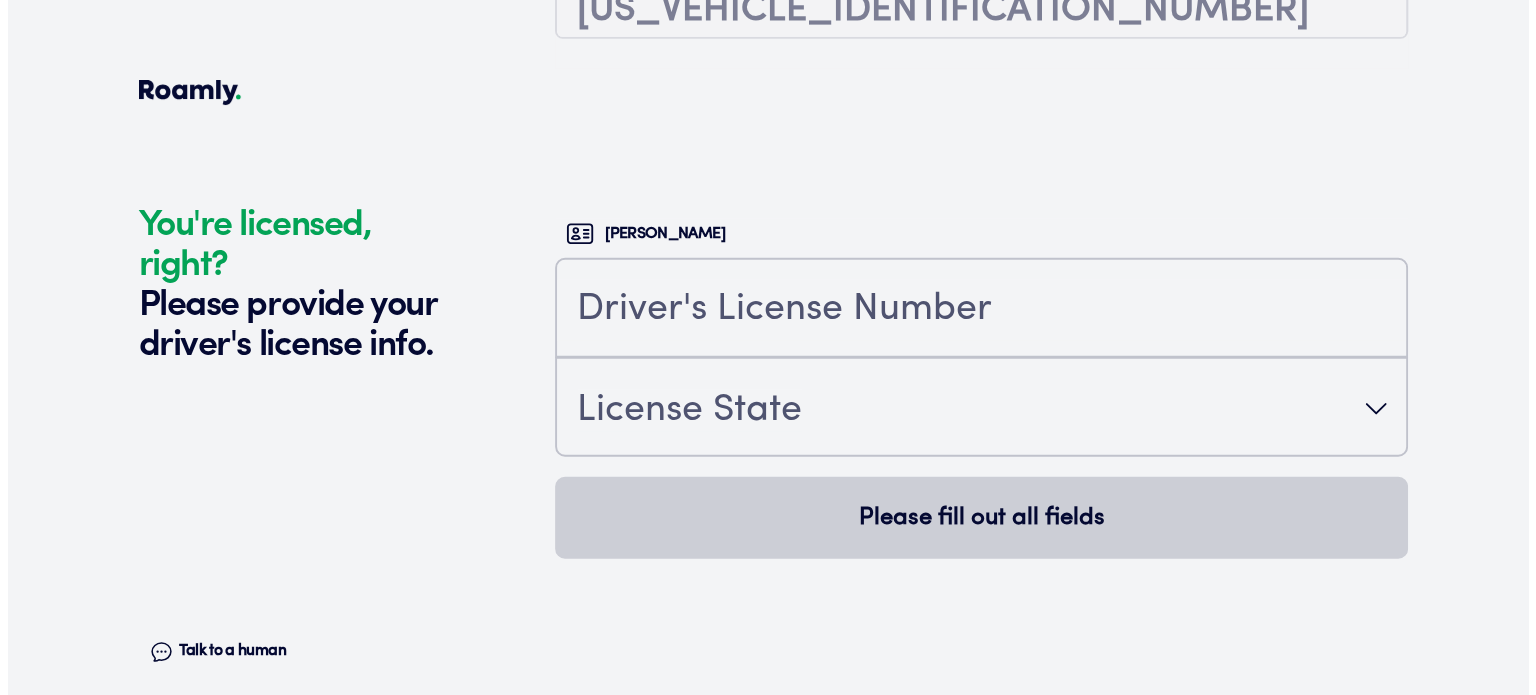 scroll, scrollTop: 5264, scrollLeft: 0, axis: vertical 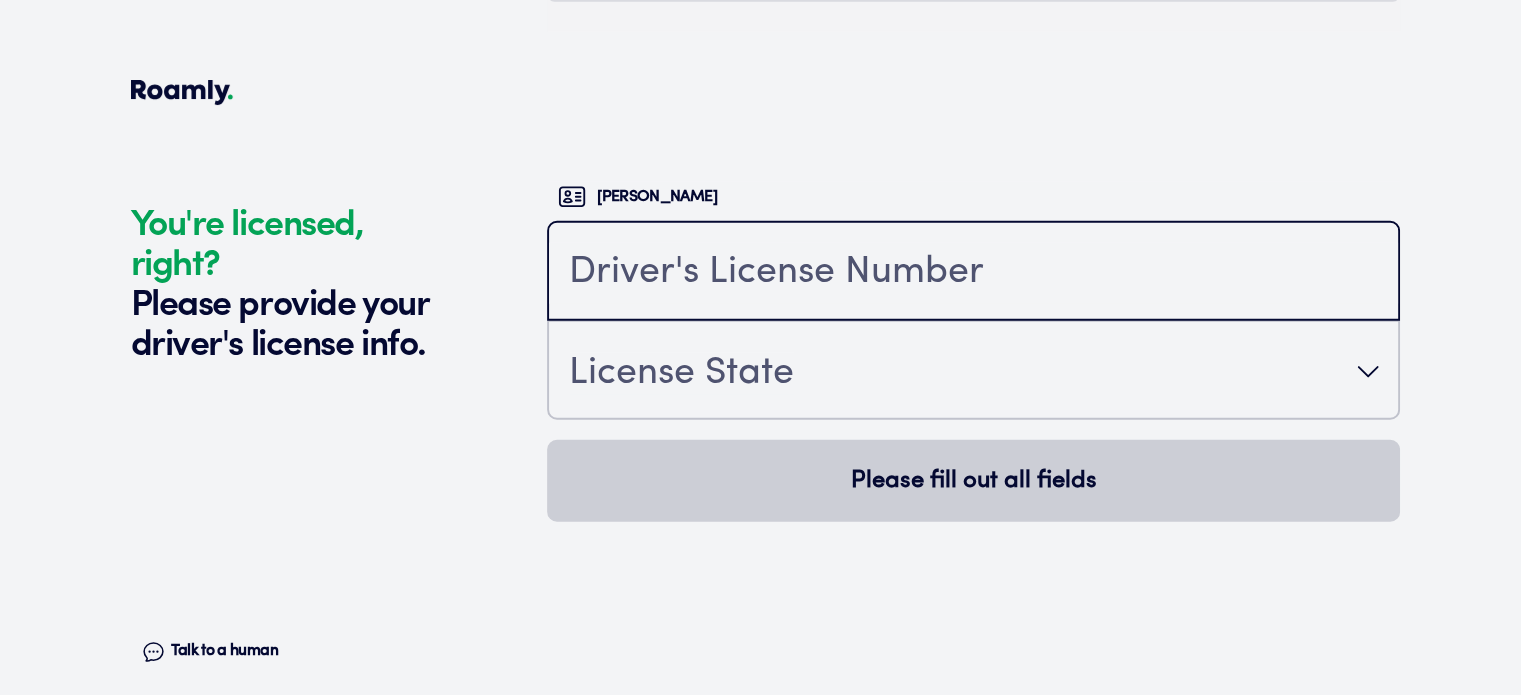 click at bounding box center (973, 273) 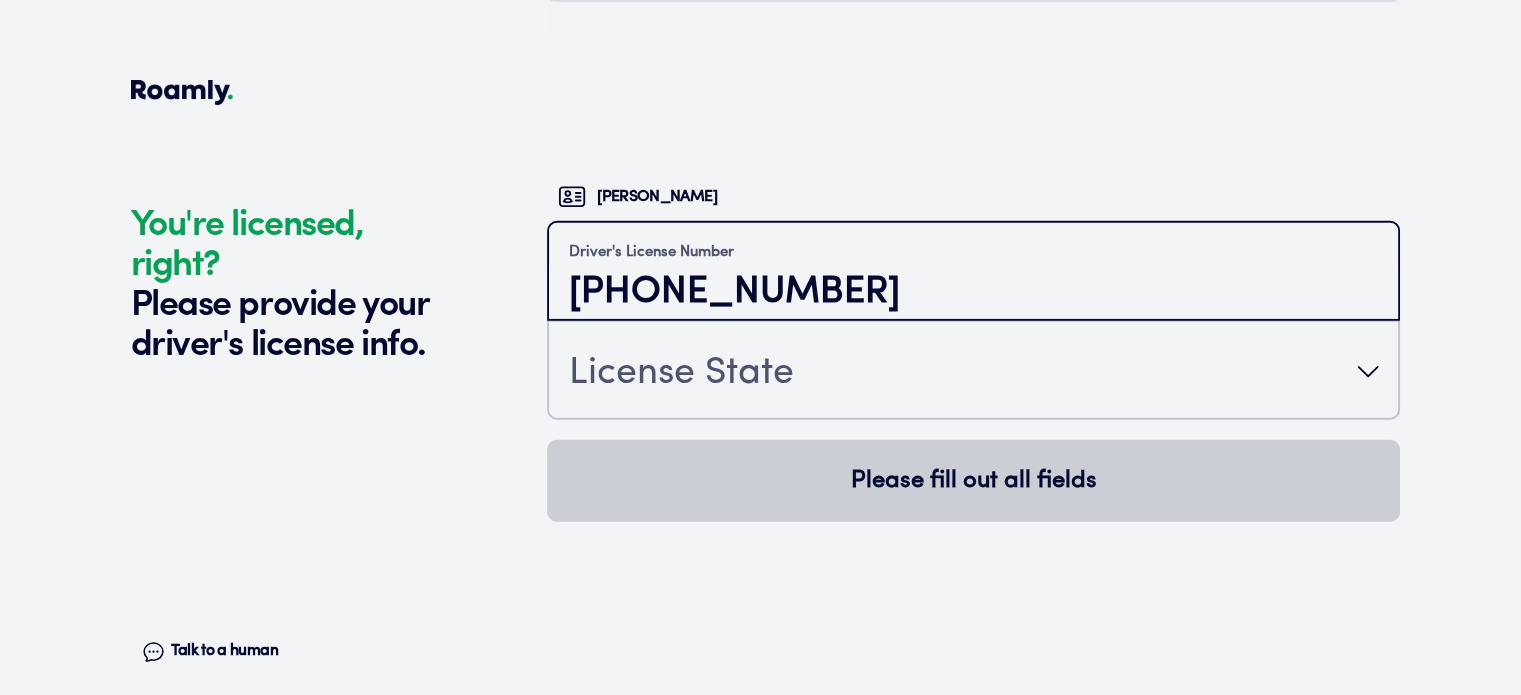 type on "[PHONE_NUMBER]" 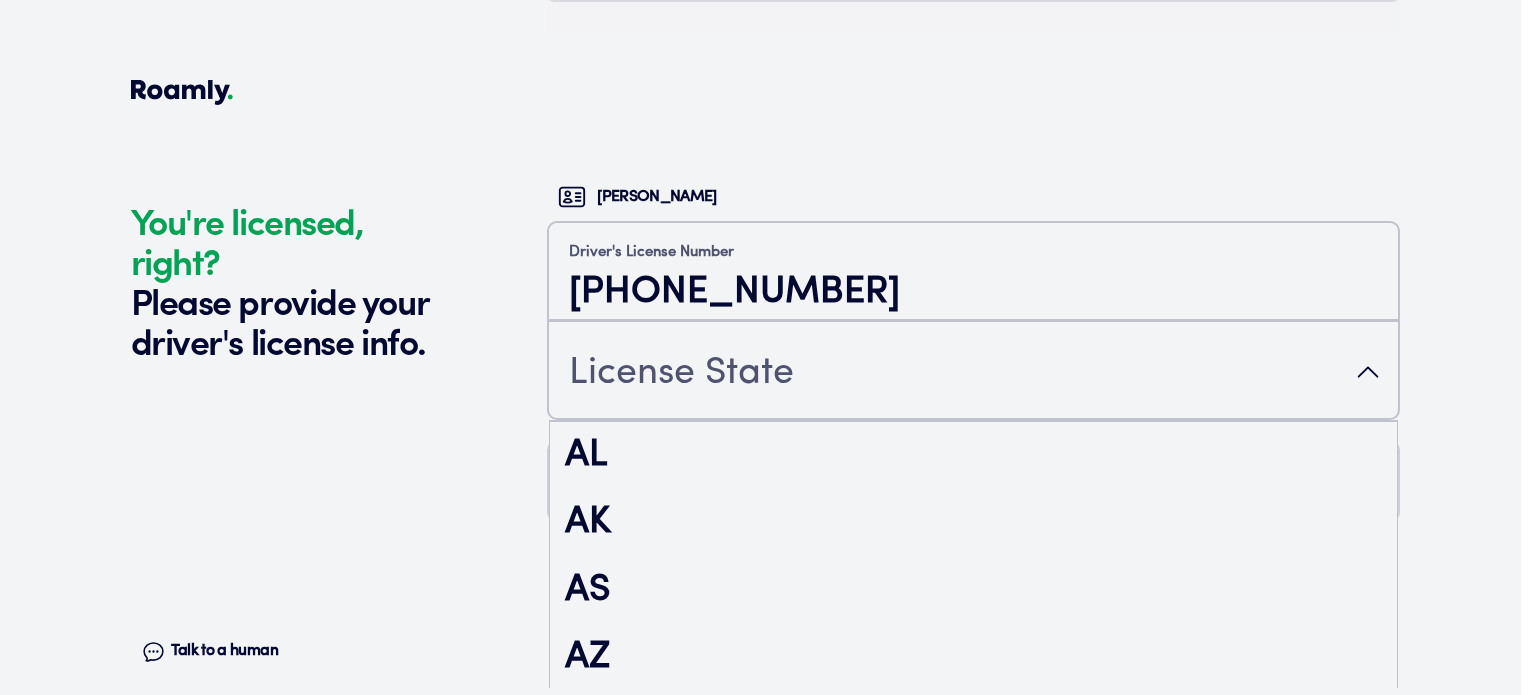 click on "License State" at bounding box center [973, 372] 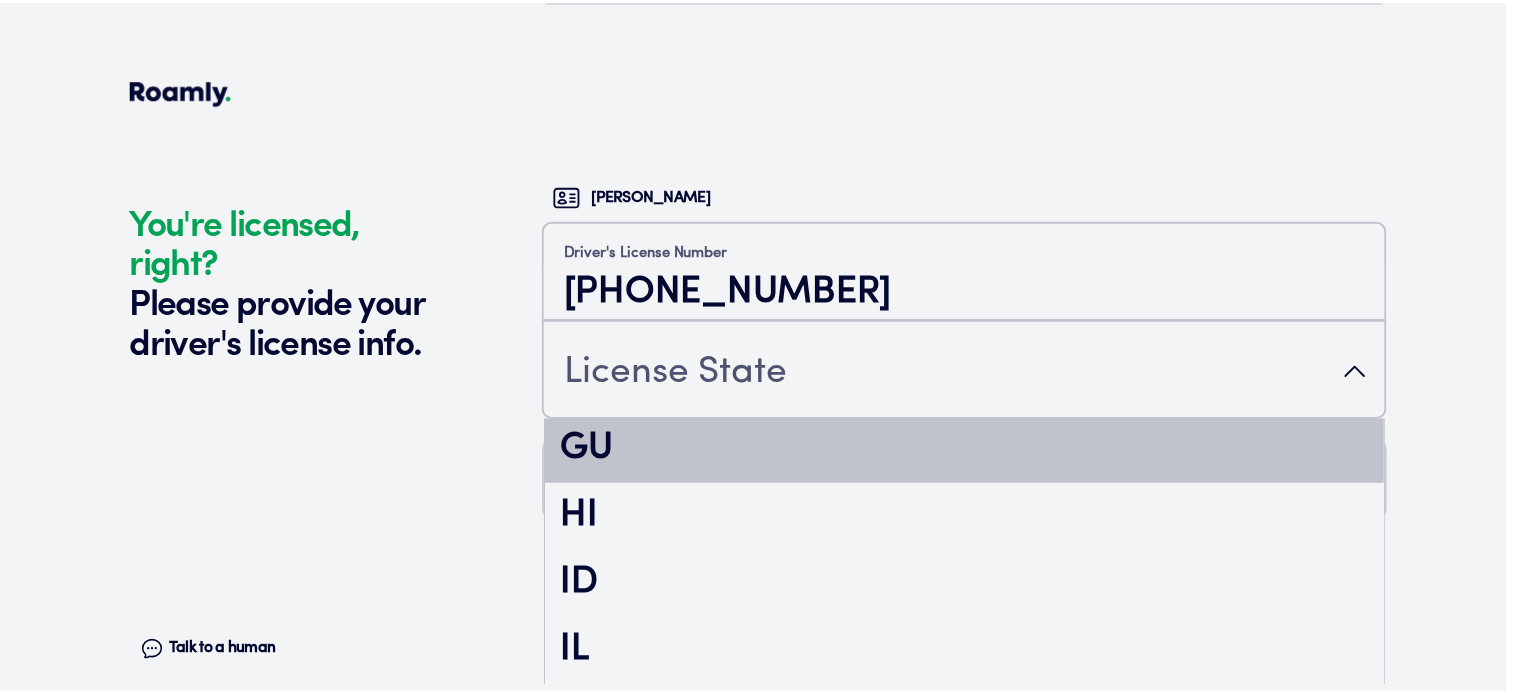 scroll, scrollTop: 1100, scrollLeft: 0, axis: vertical 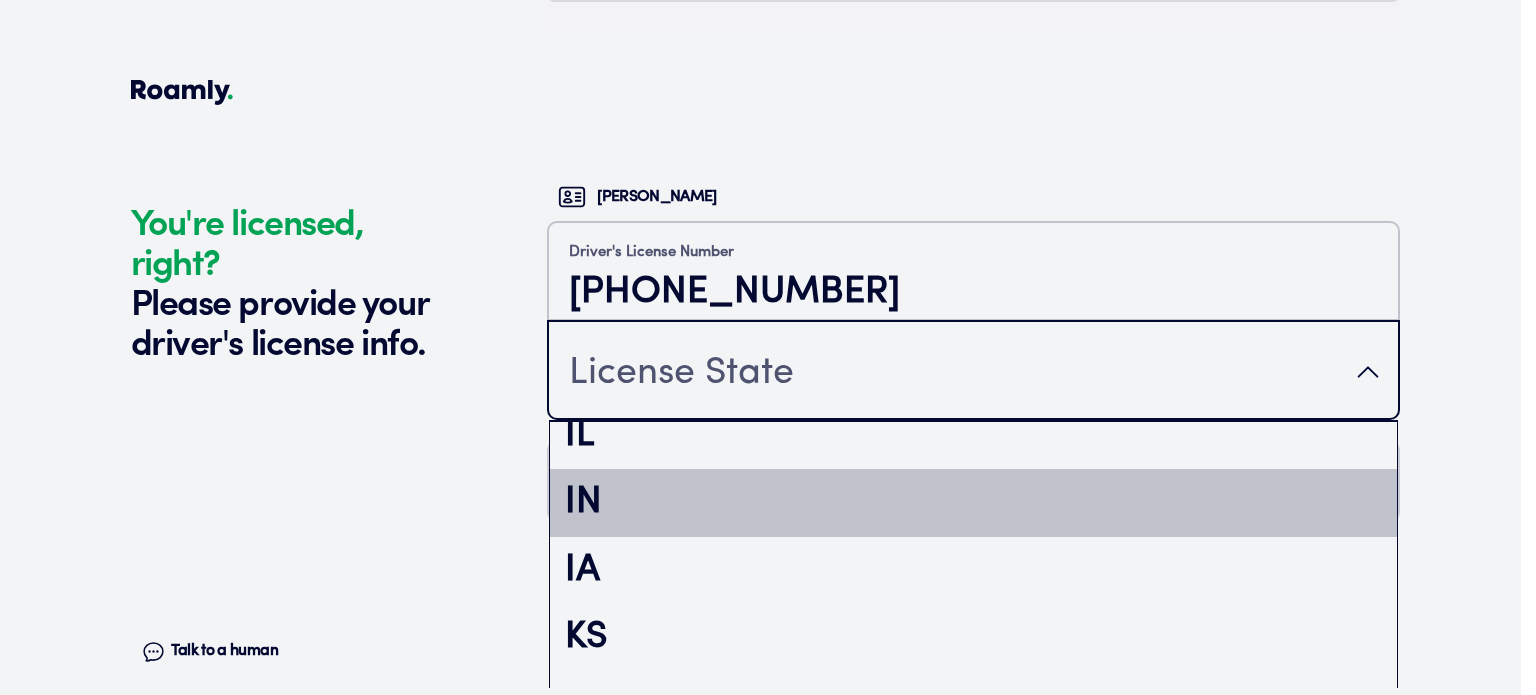 click on "IN" at bounding box center [973, 503] 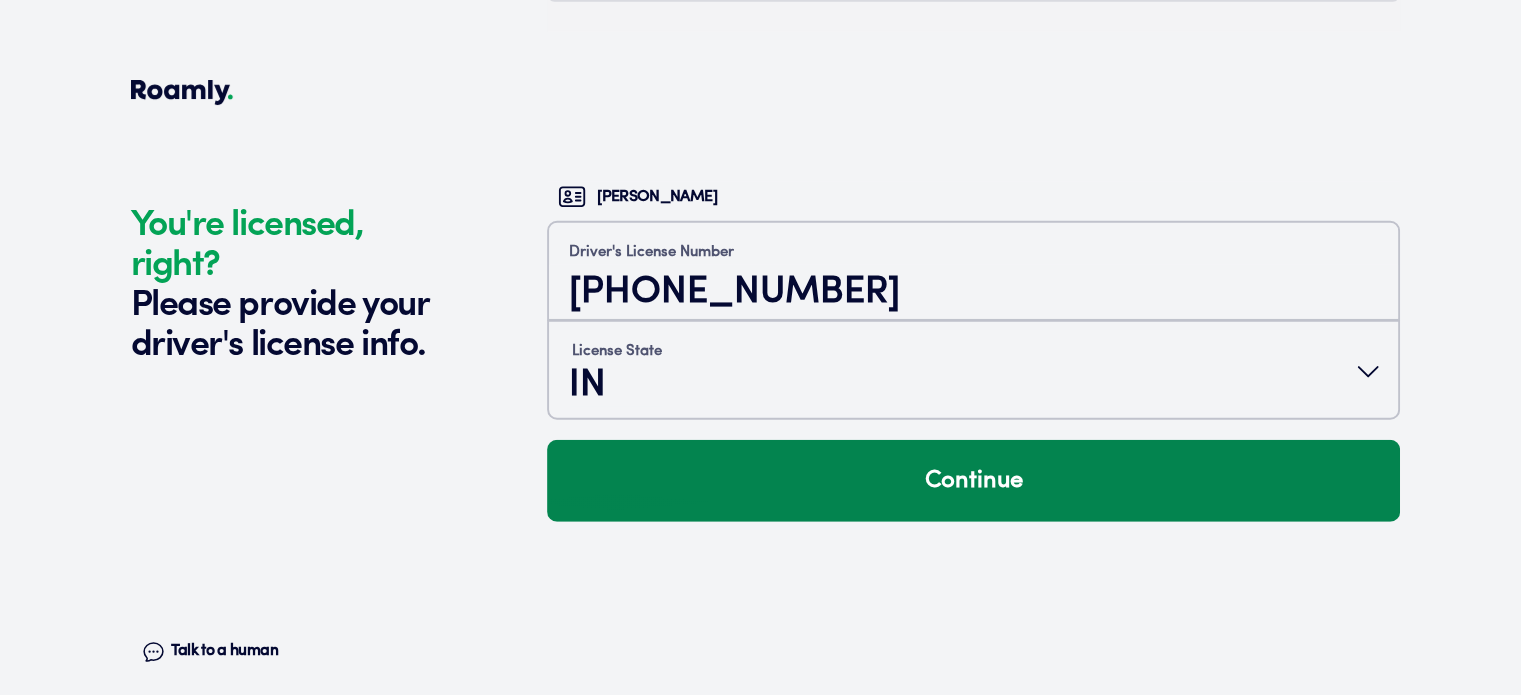 click on "Continue" at bounding box center [973, 481] 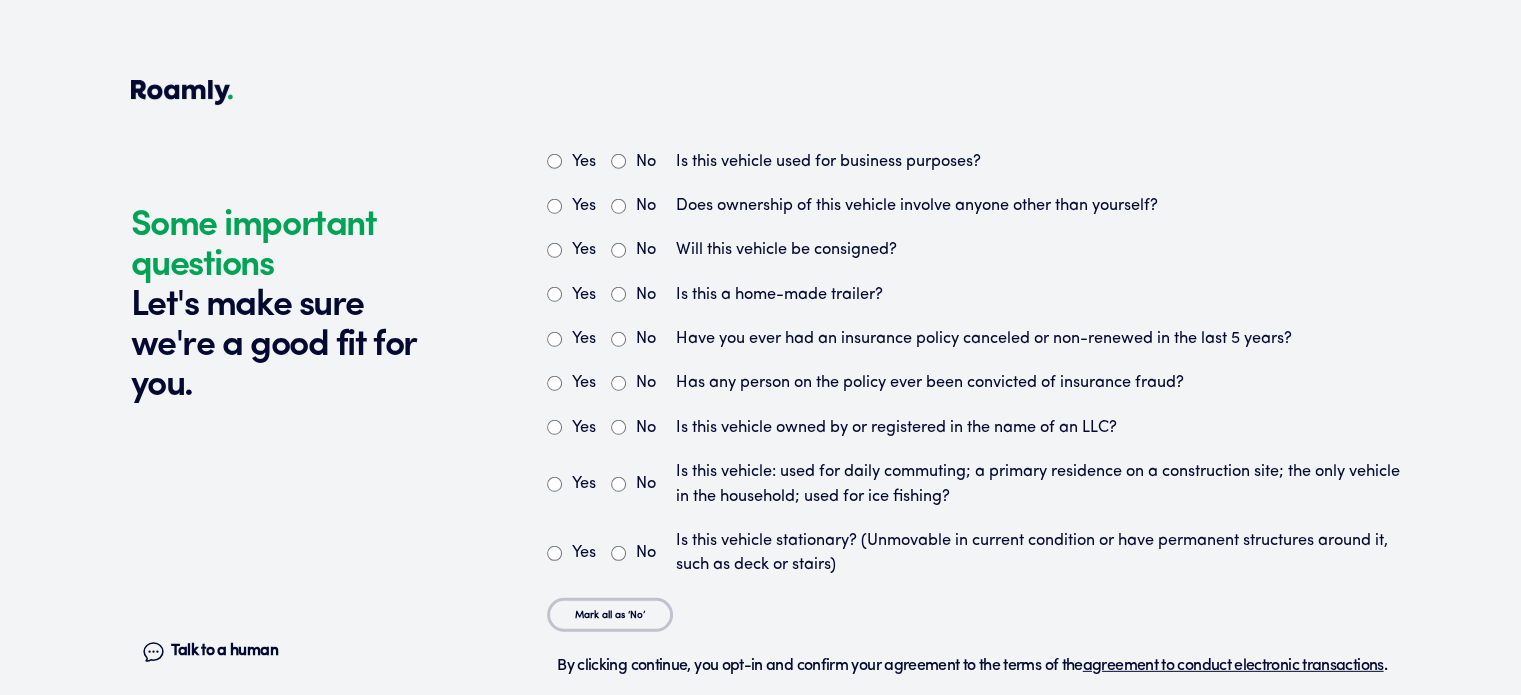 scroll, scrollTop: 5731, scrollLeft: 0, axis: vertical 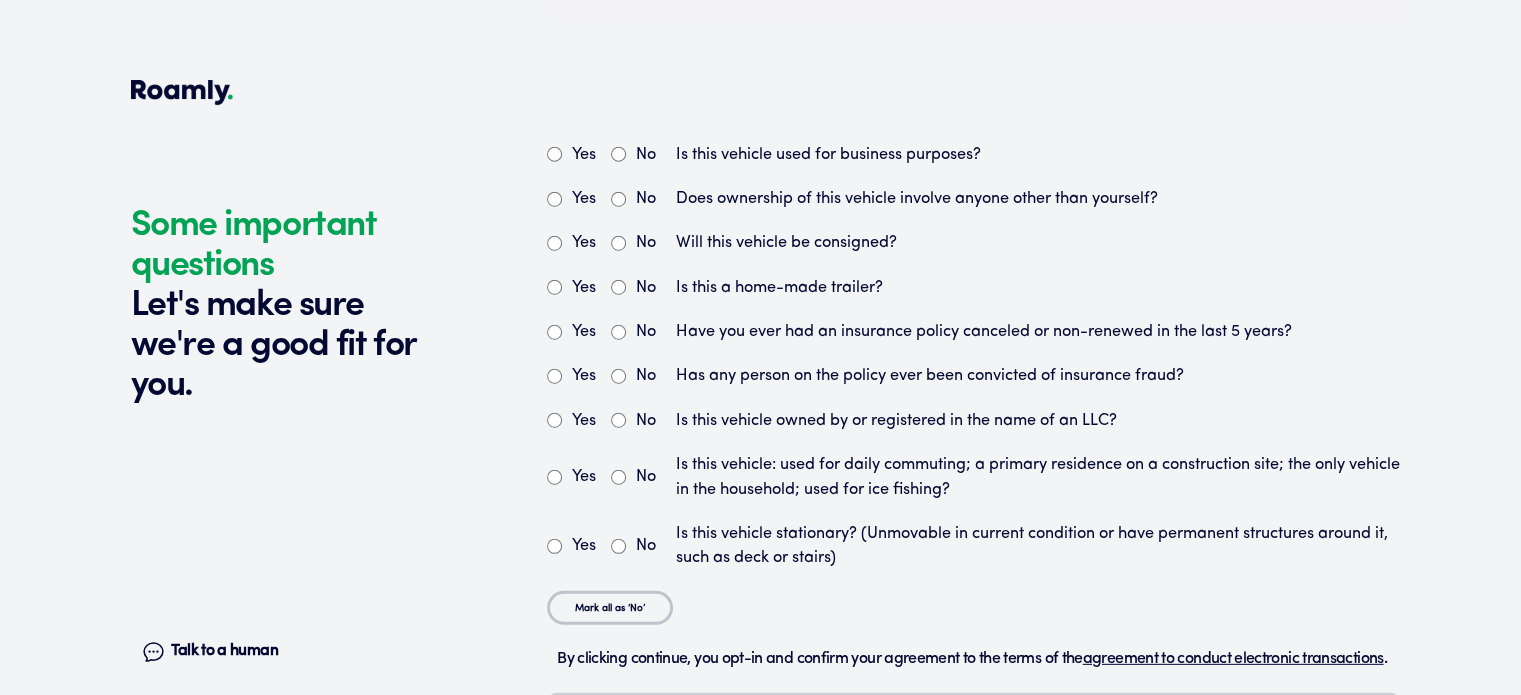click on "No" at bounding box center [618, 154] 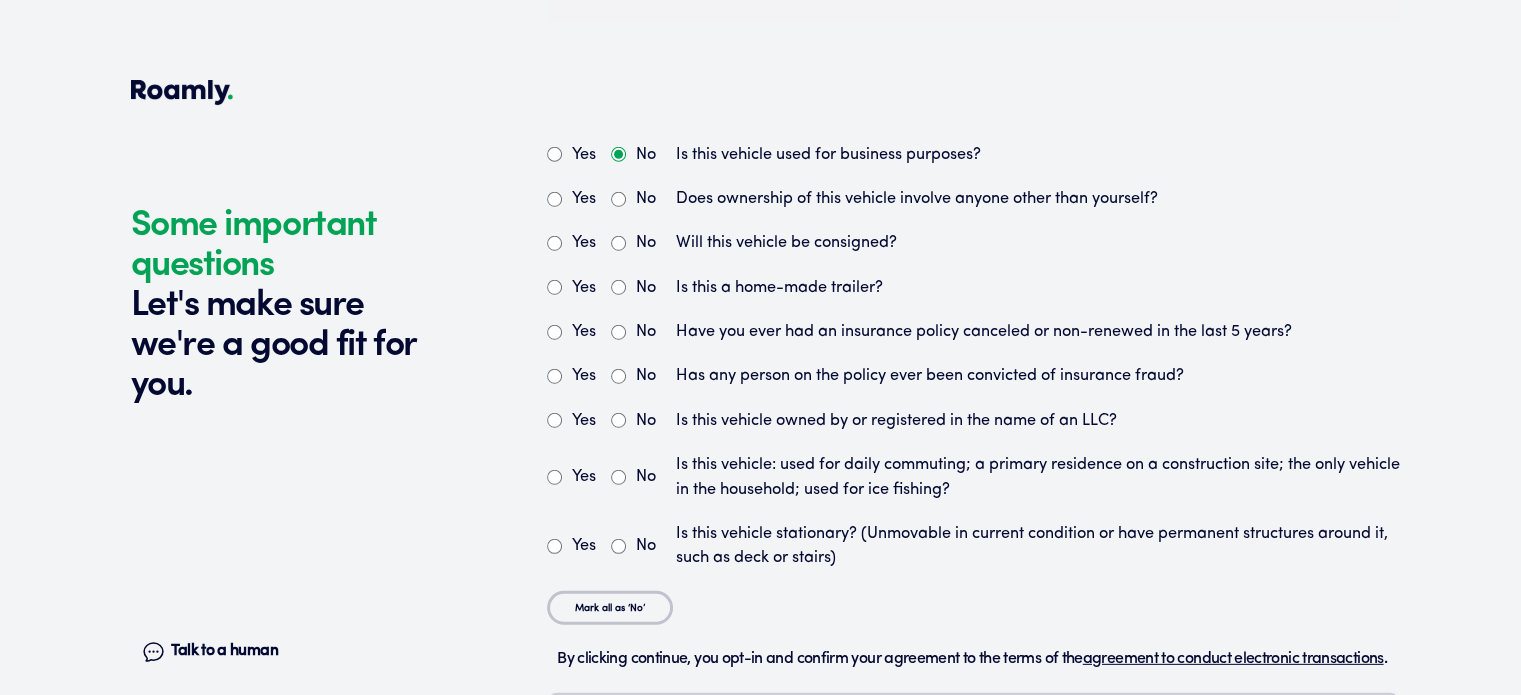 radio on "true" 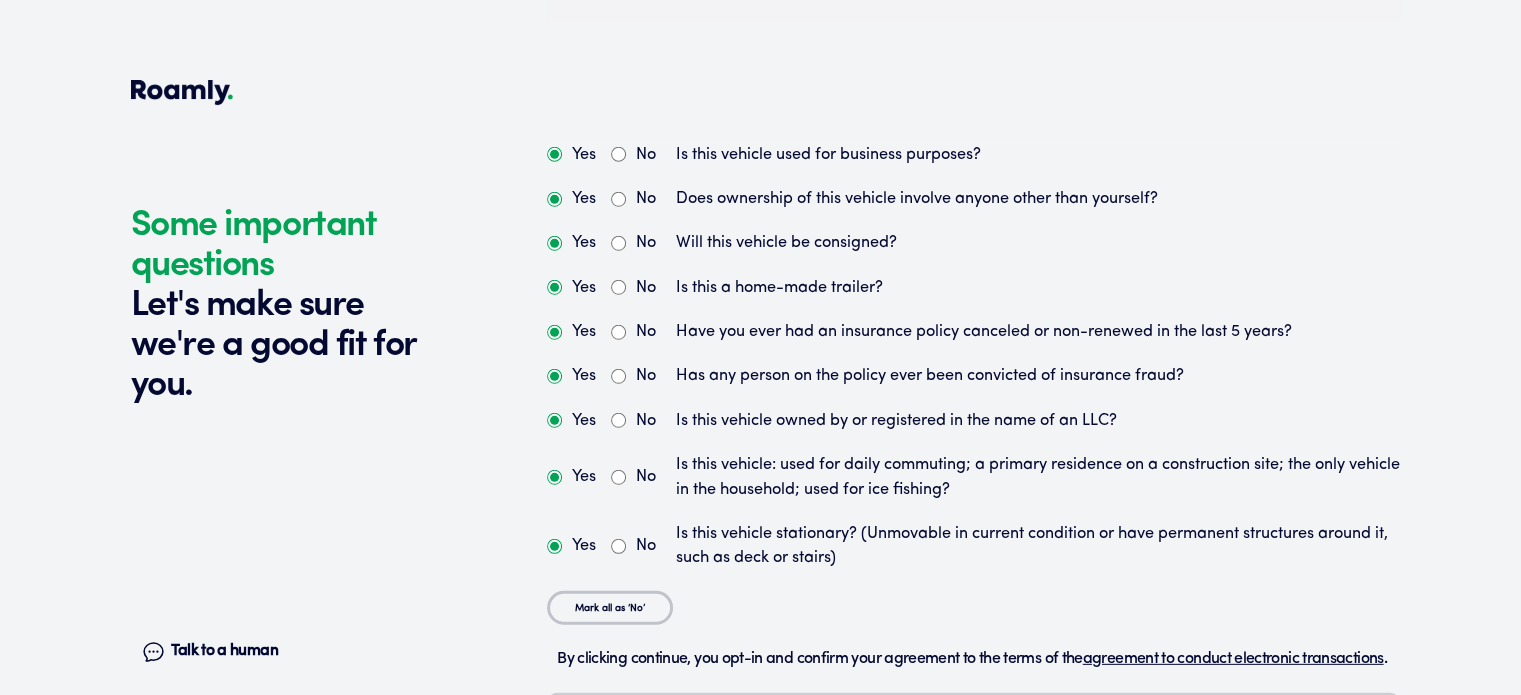 click on "No" at bounding box center (618, 199) 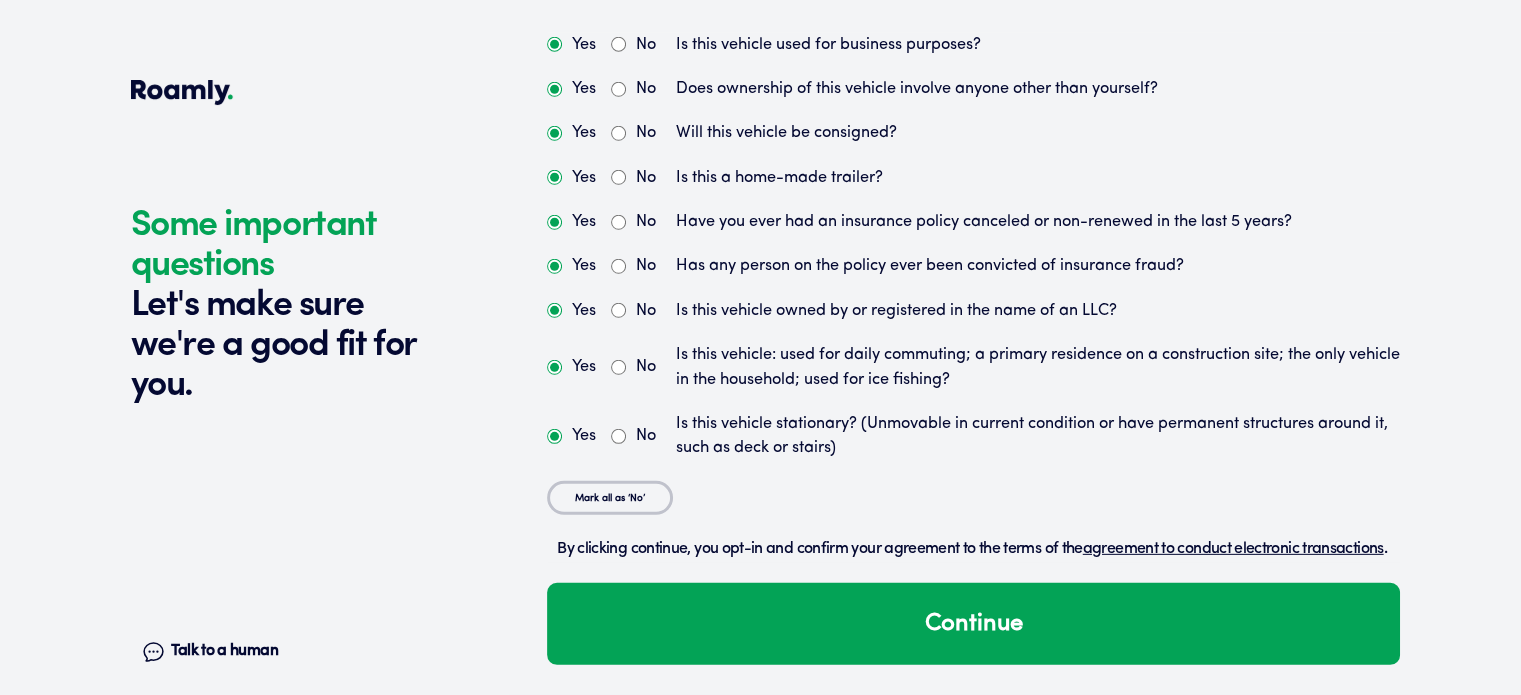 scroll, scrollTop: 5864, scrollLeft: 0, axis: vertical 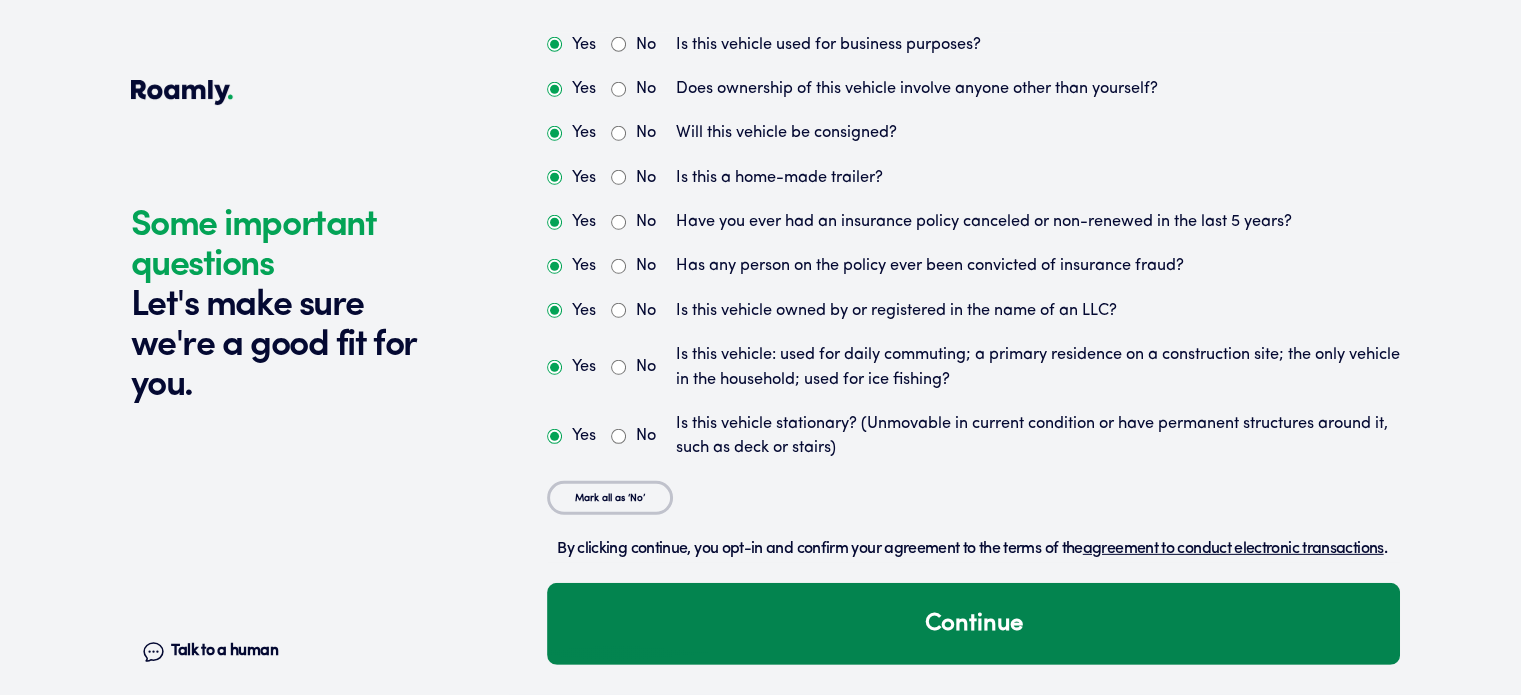 click on "Continue" at bounding box center (973, 624) 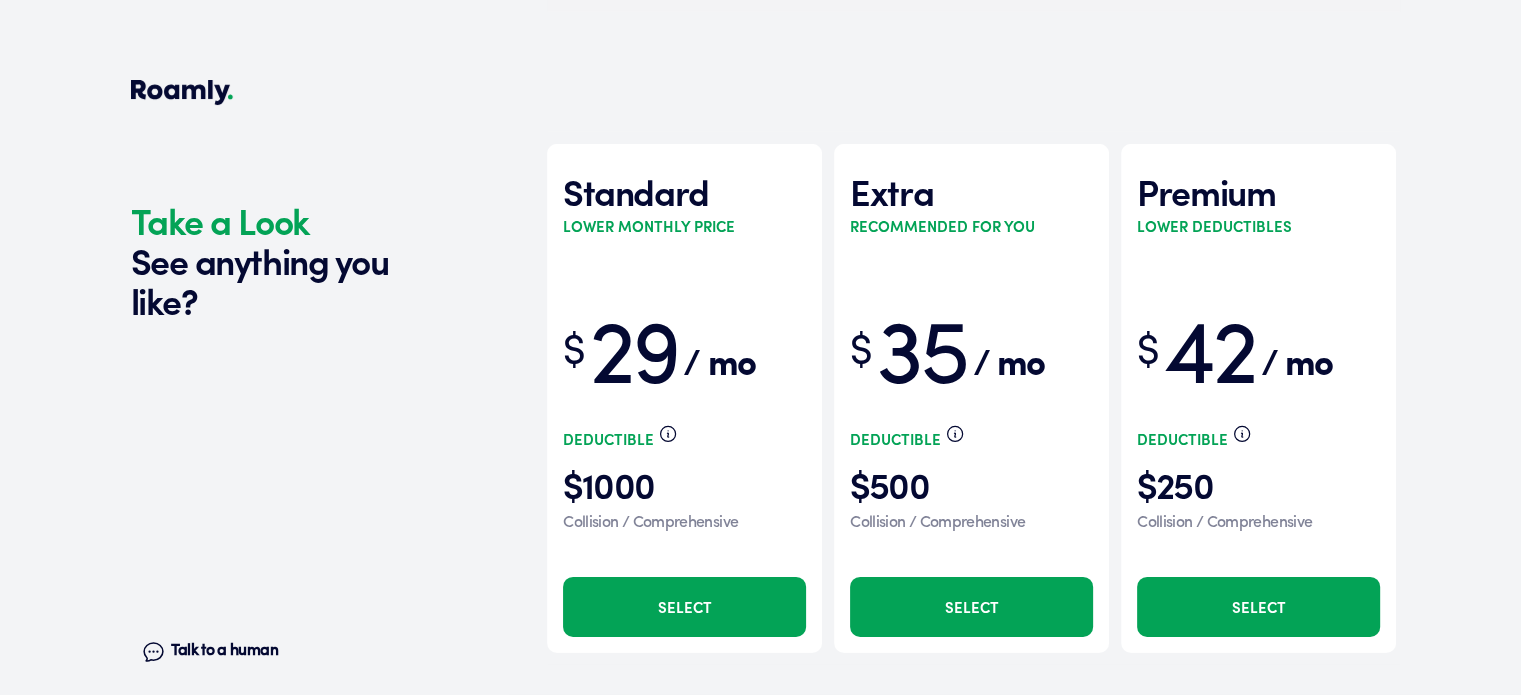 scroll, scrollTop: 6477, scrollLeft: 0, axis: vertical 